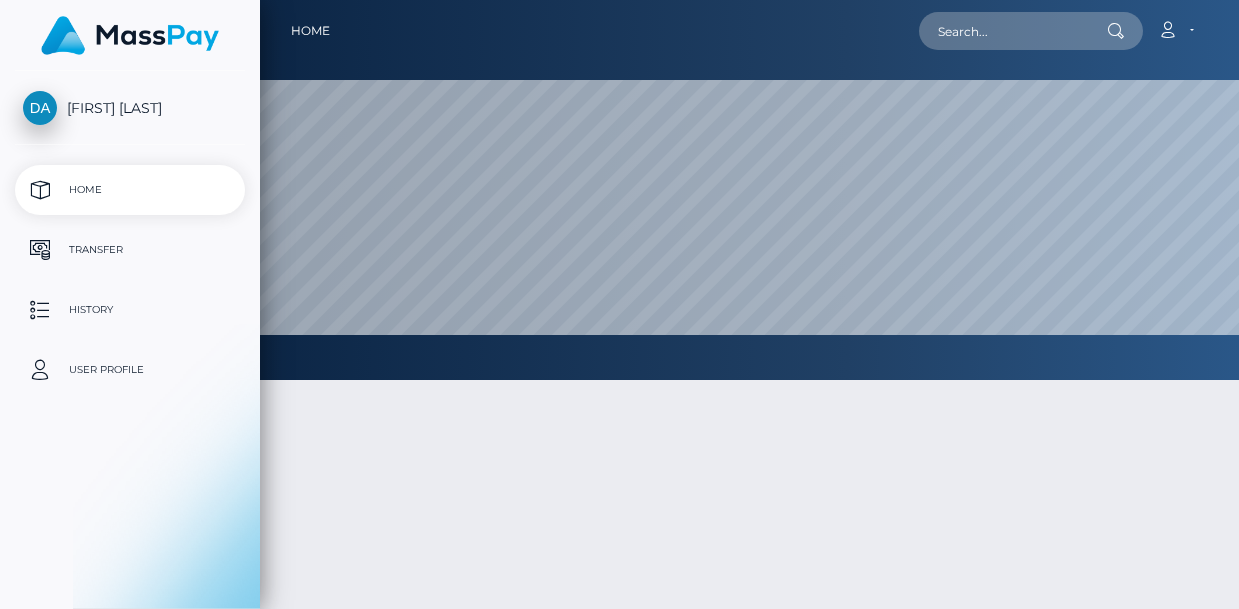 scroll, scrollTop: 0, scrollLeft: 0, axis: both 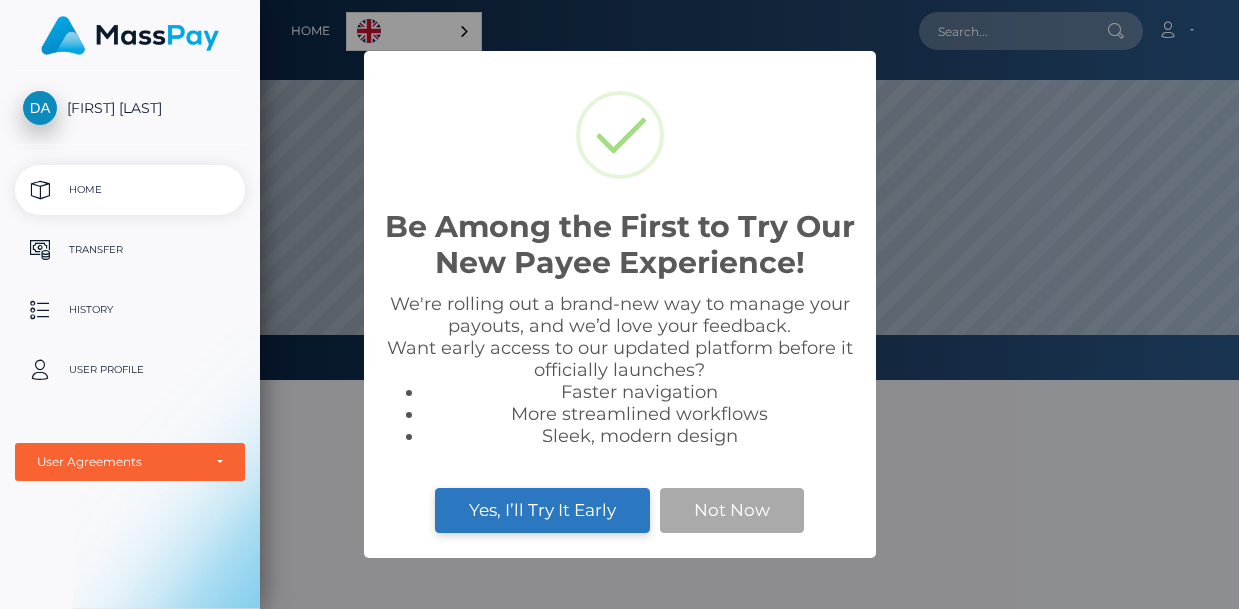 click on "Yes, I’ll Try It Early" at bounding box center [542, 510] 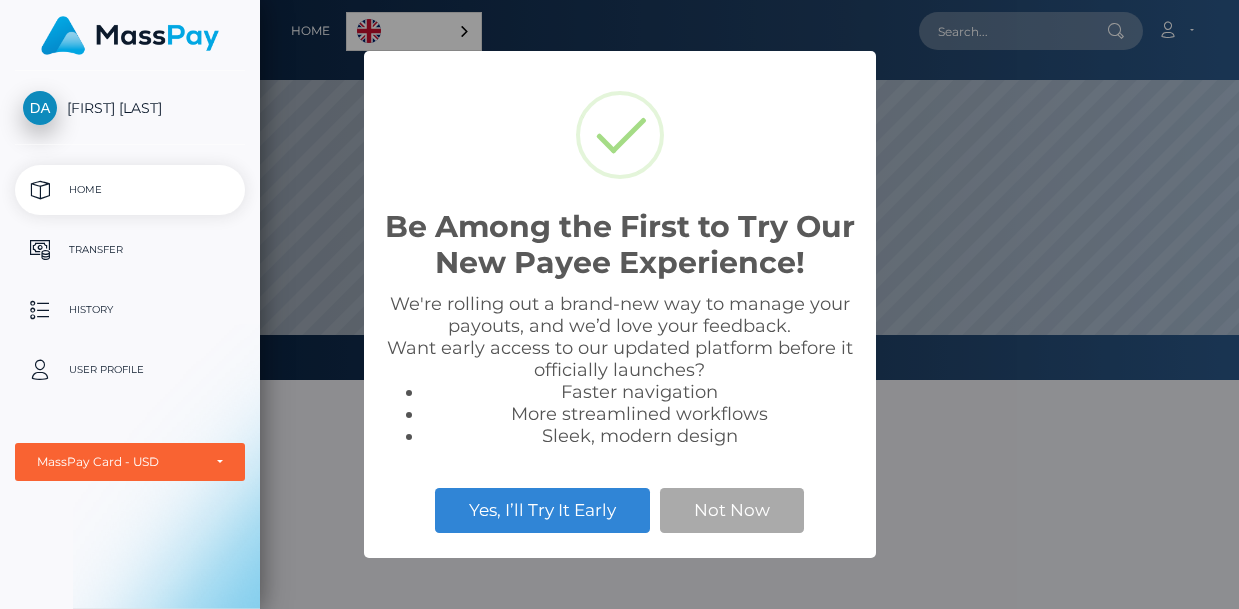 select on "1" 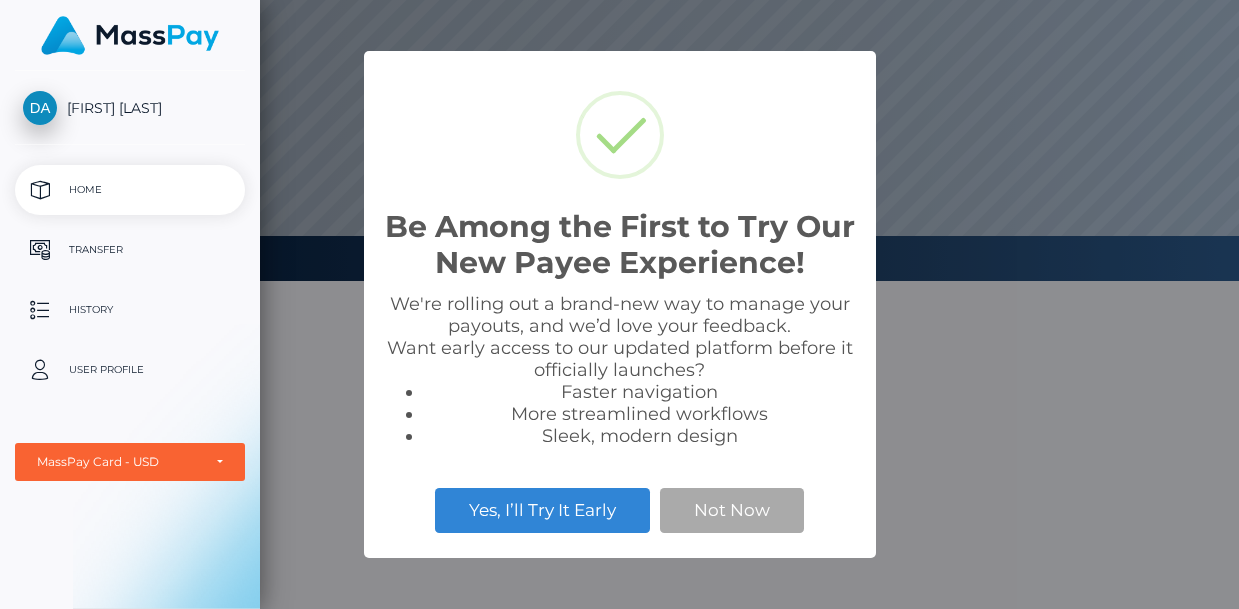 scroll, scrollTop: 999620, scrollLeft: 999021, axis: both 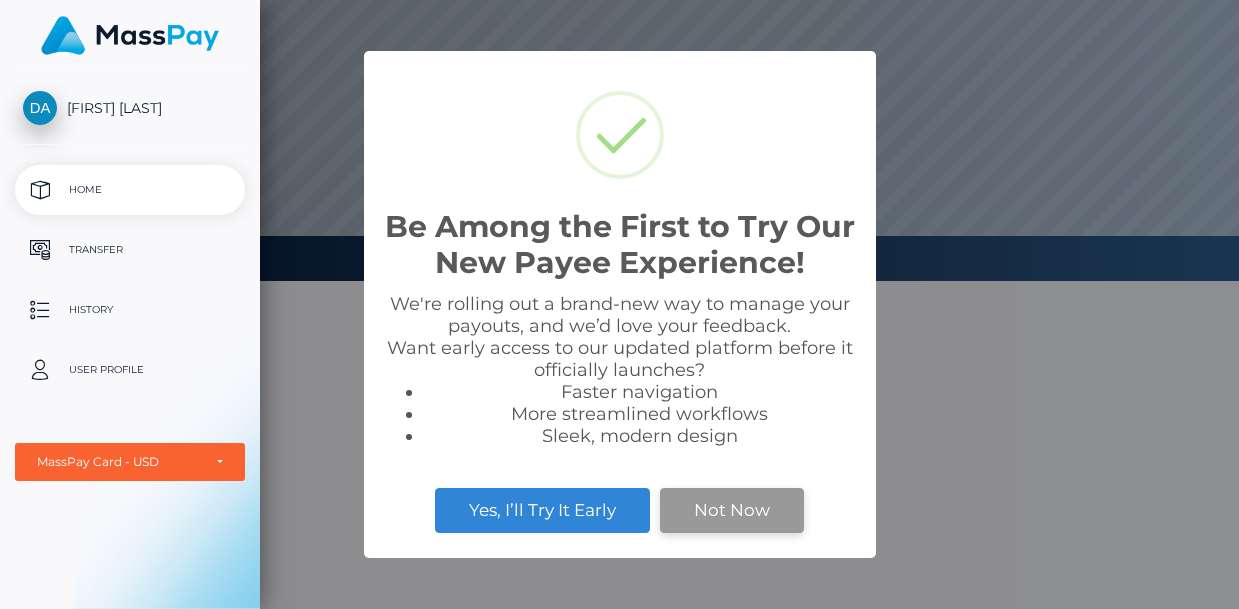 click on "Not Now" at bounding box center [732, 510] 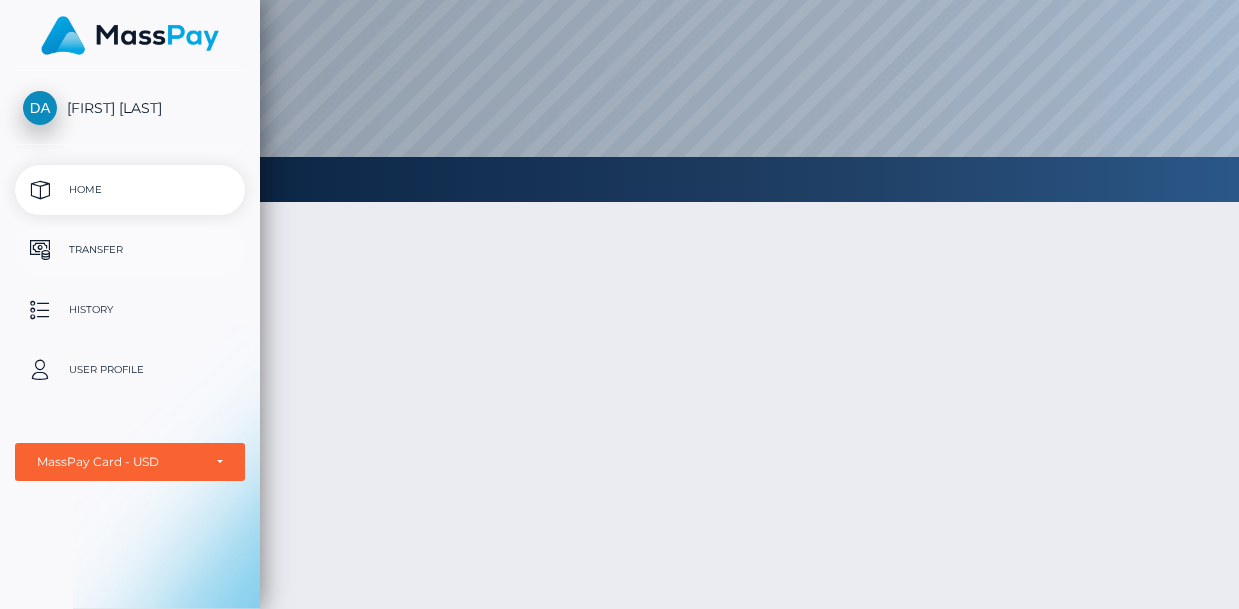 scroll, scrollTop: 0, scrollLeft: 0, axis: both 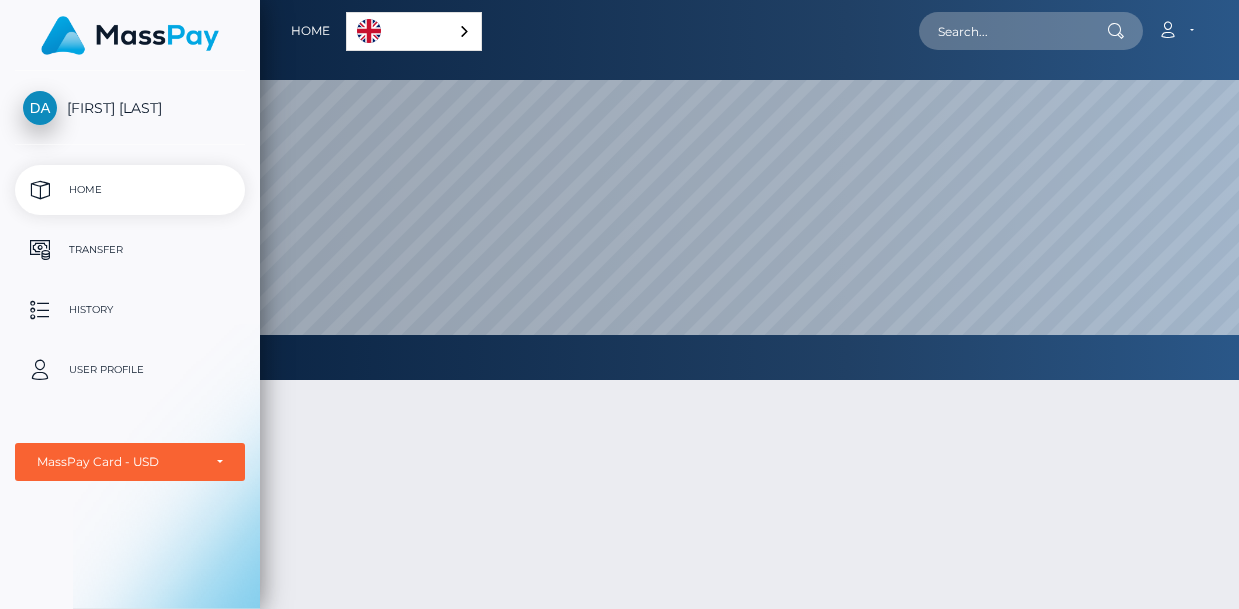 click on "[FIRST]  [LAST]" at bounding box center (130, 108) 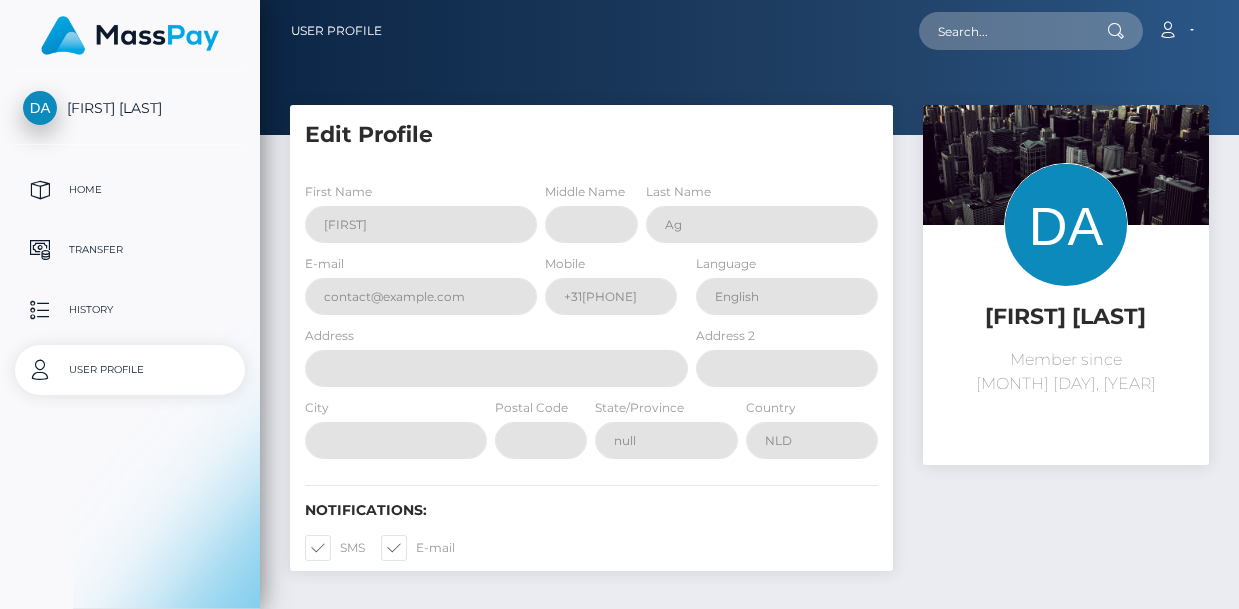 scroll, scrollTop: 0, scrollLeft: 0, axis: both 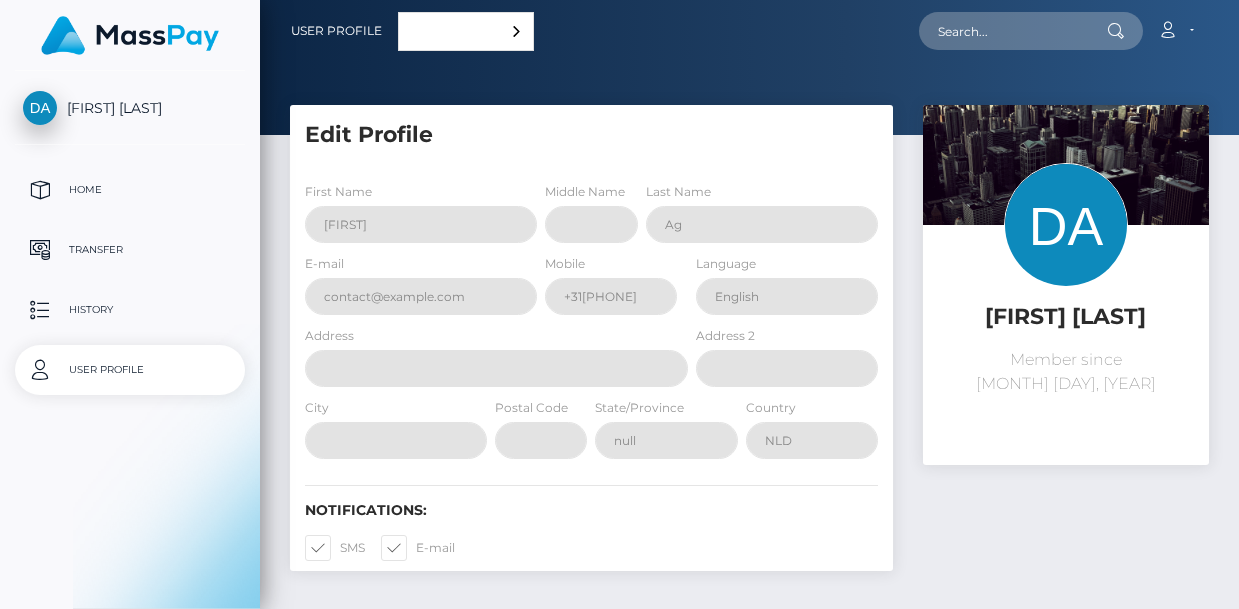 select 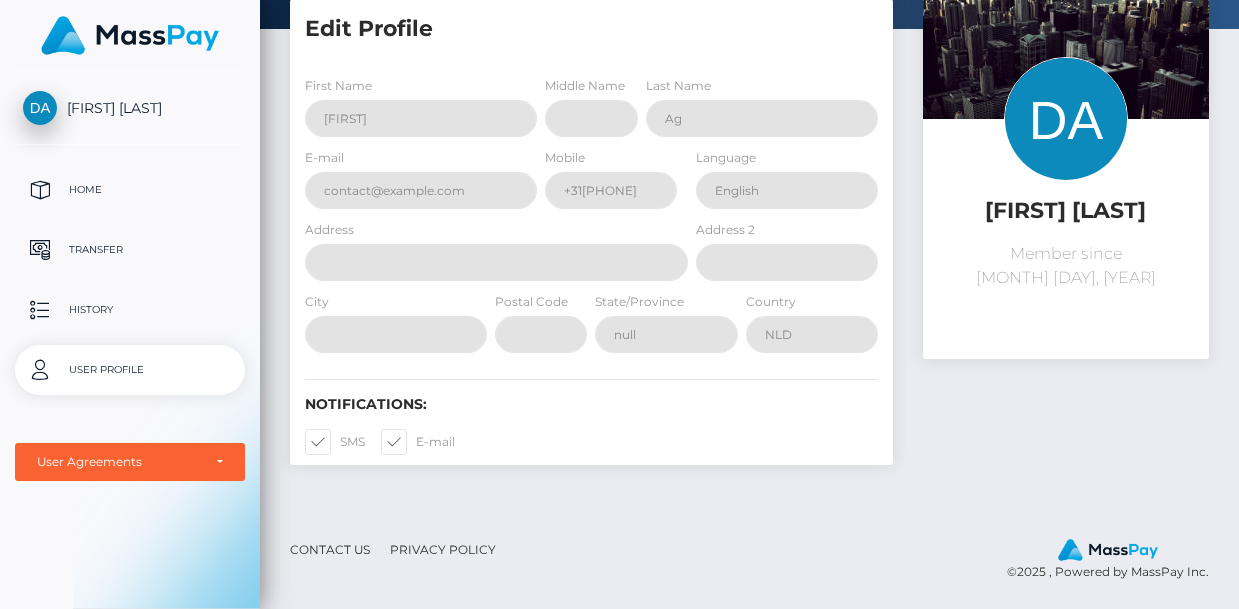 scroll, scrollTop: 108, scrollLeft: 0, axis: vertical 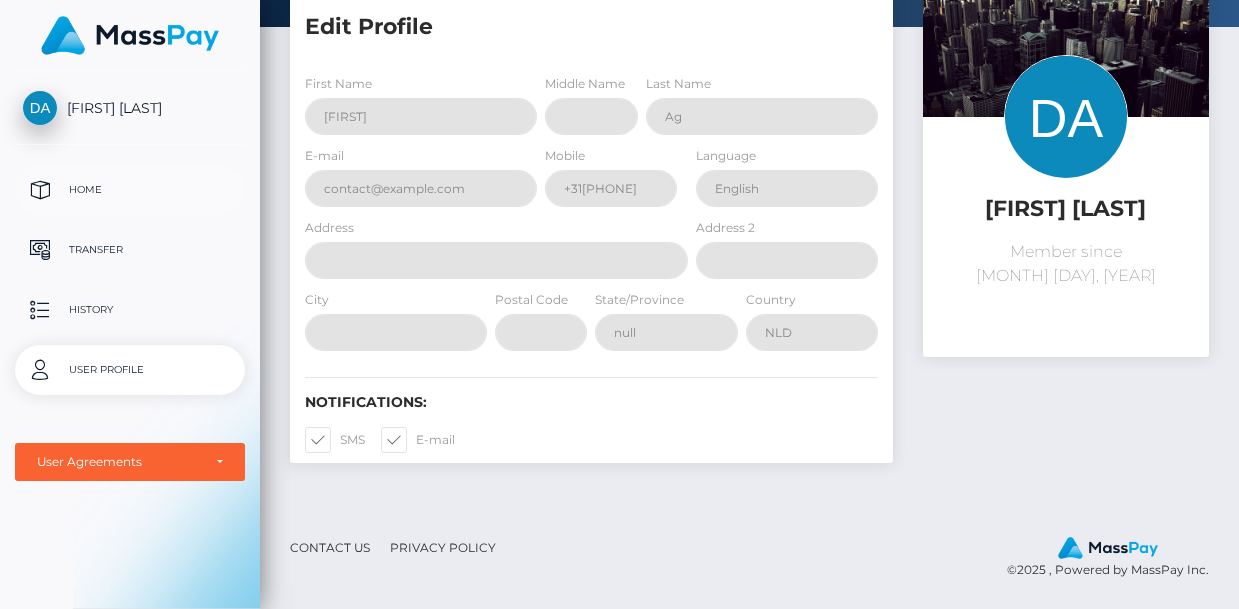 click on "Home" at bounding box center [130, 190] 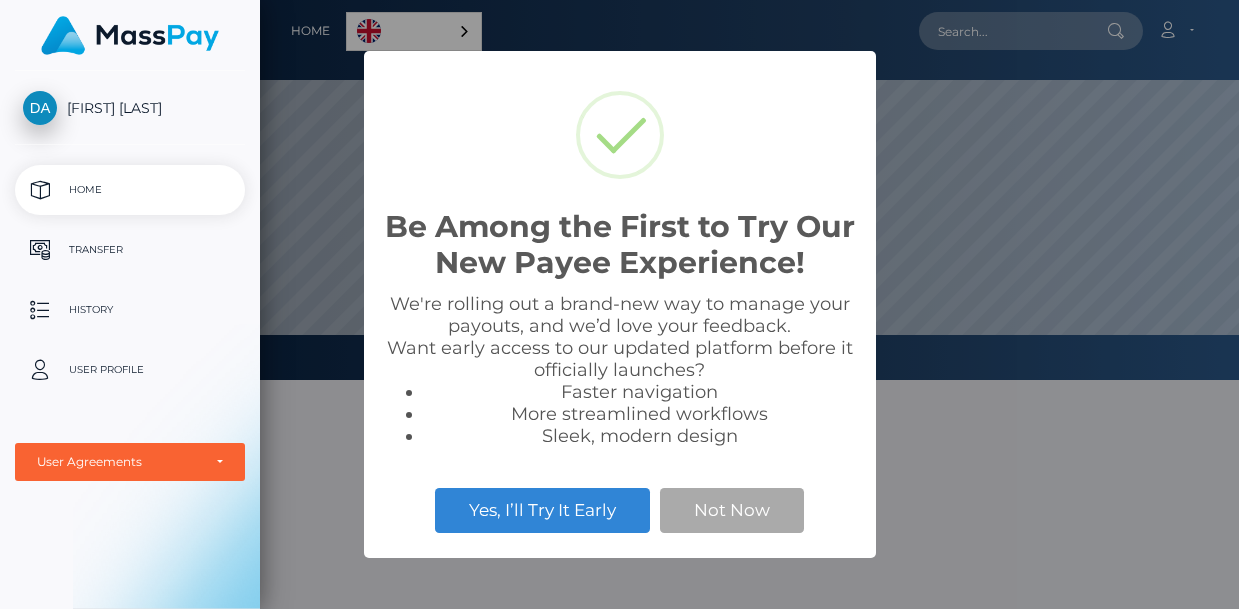 scroll, scrollTop: 0, scrollLeft: 0, axis: both 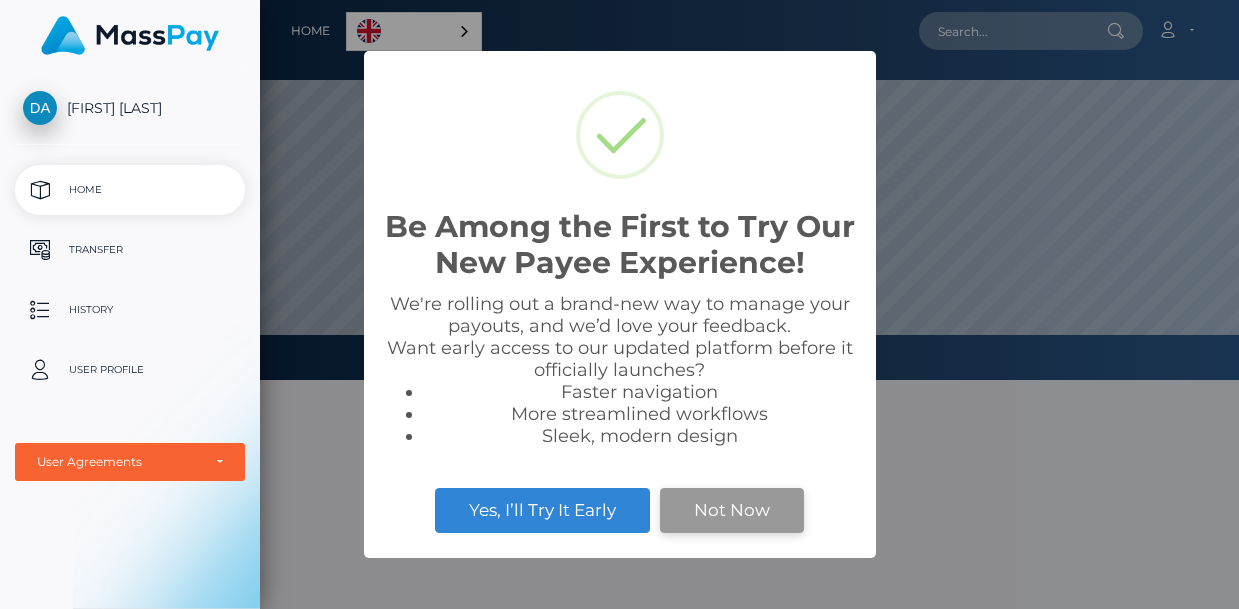 click on "Not Now" at bounding box center [732, 510] 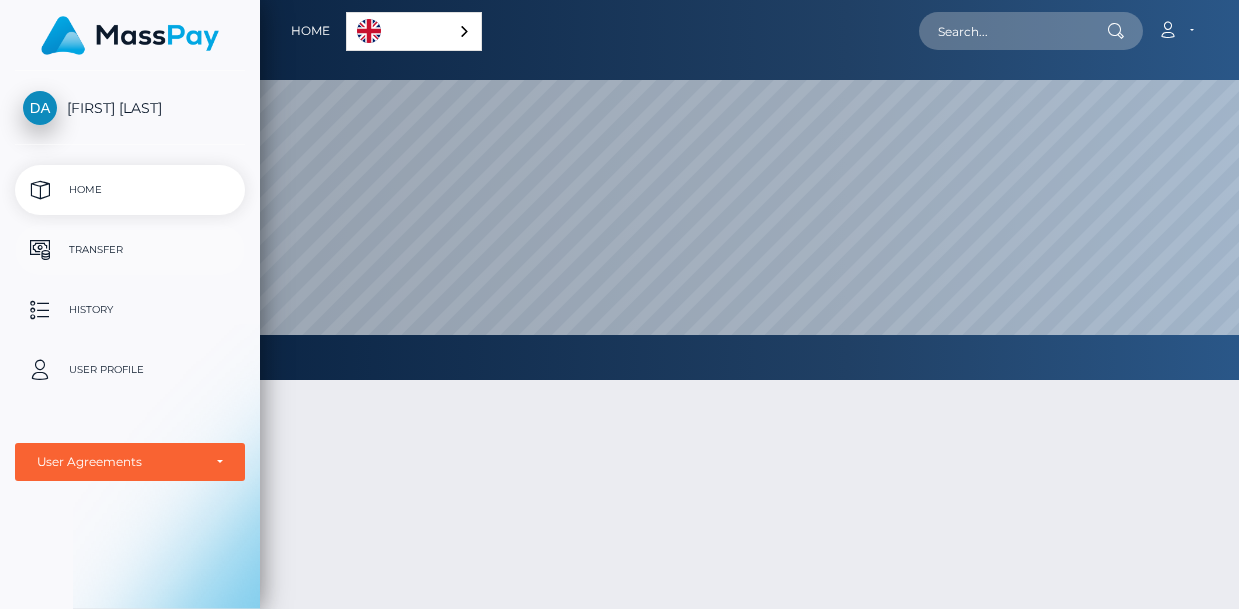 click on "Transfer" at bounding box center (130, 250) 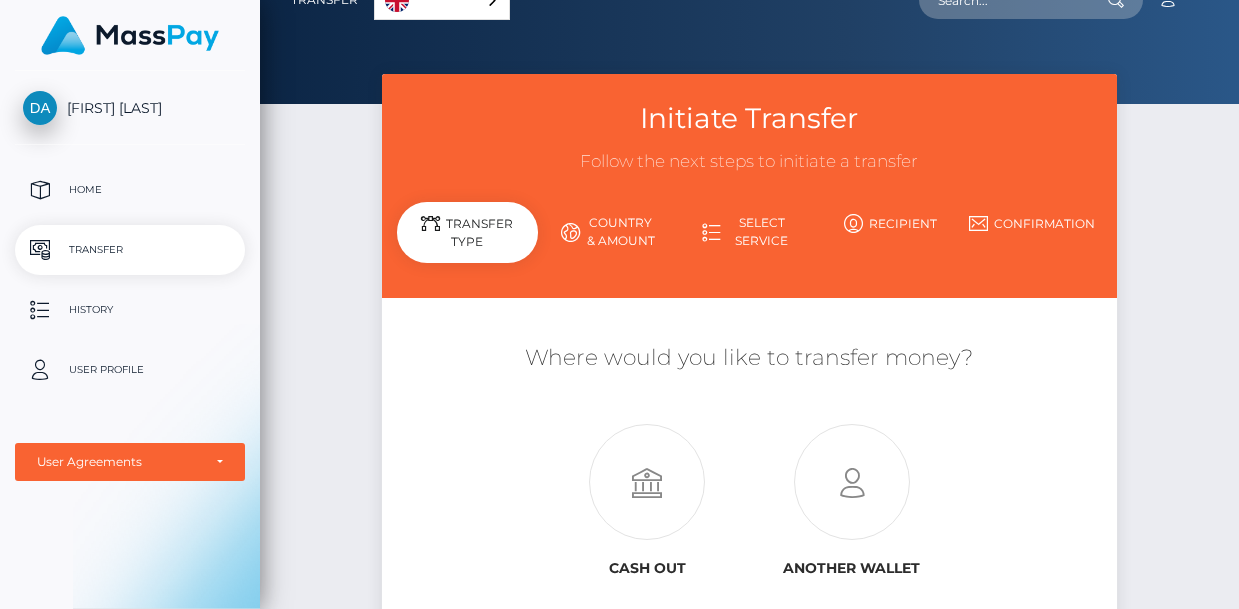 scroll, scrollTop: 0, scrollLeft: 0, axis: both 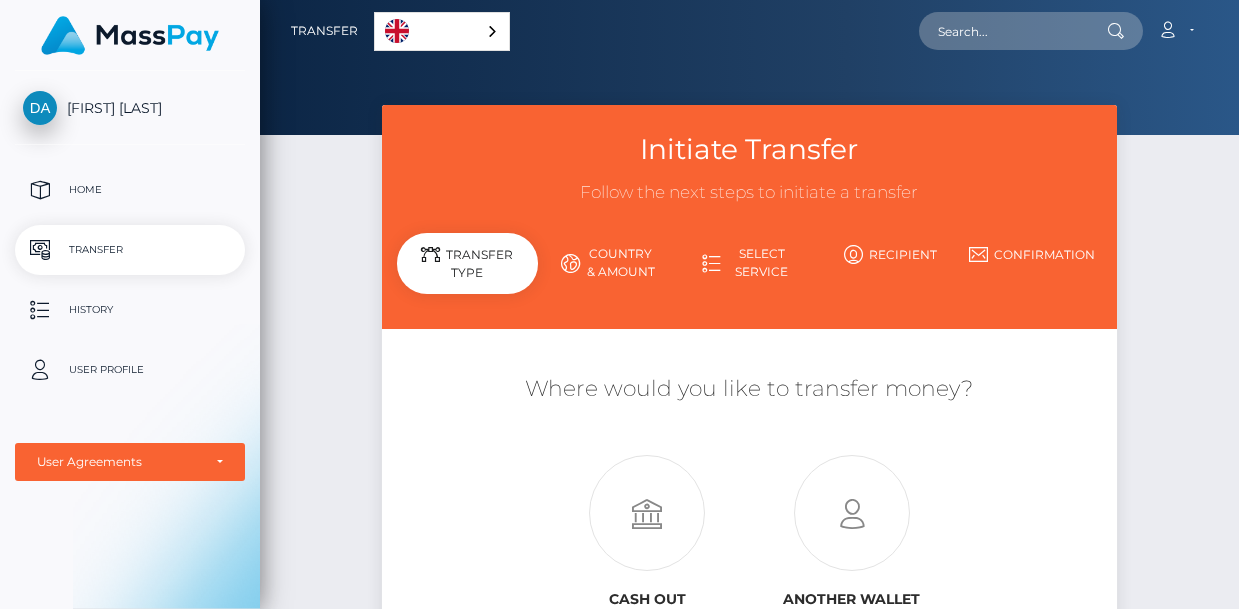 click on "Transfer Type" at bounding box center [467, 263] 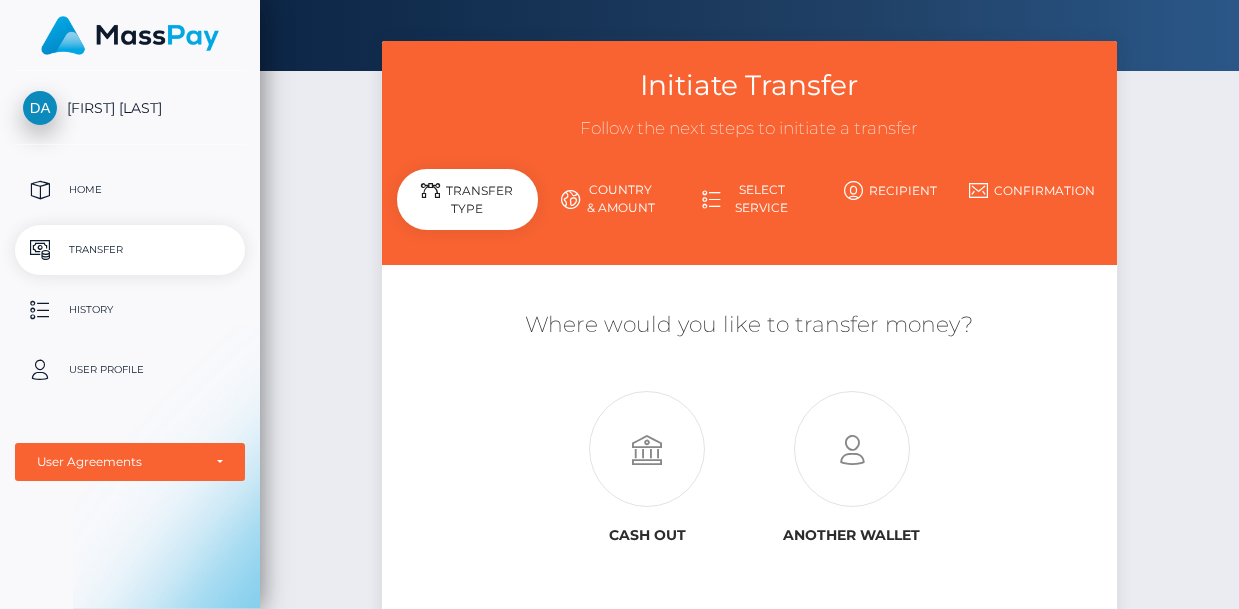 scroll, scrollTop: 138, scrollLeft: 0, axis: vertical 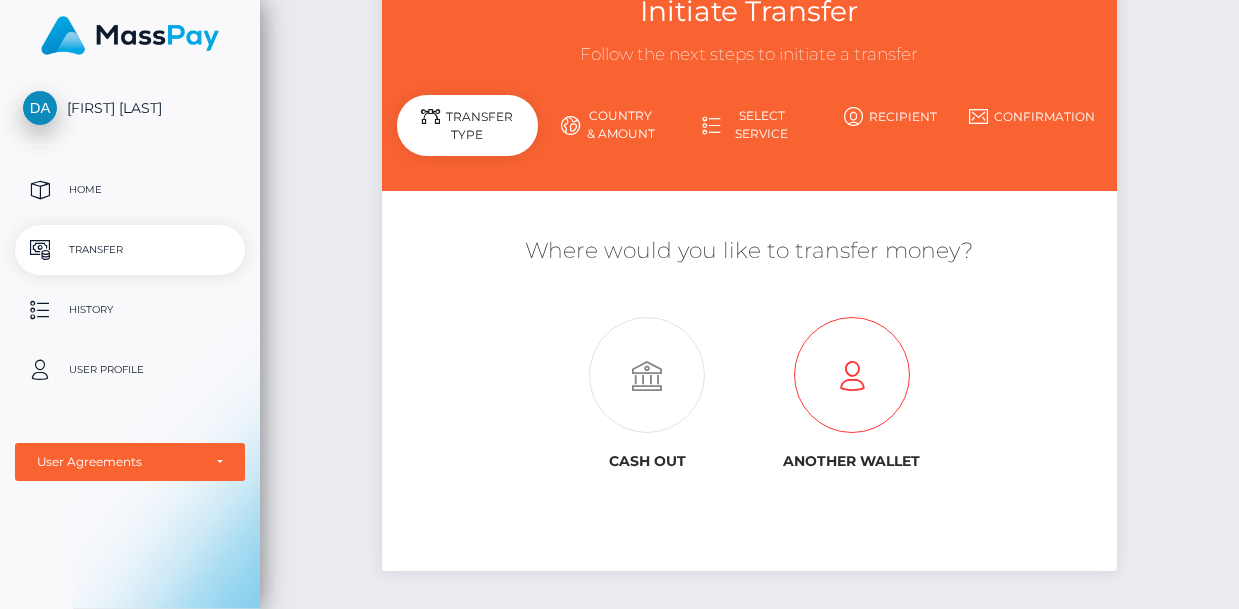 click at bounding box center (851, 376) 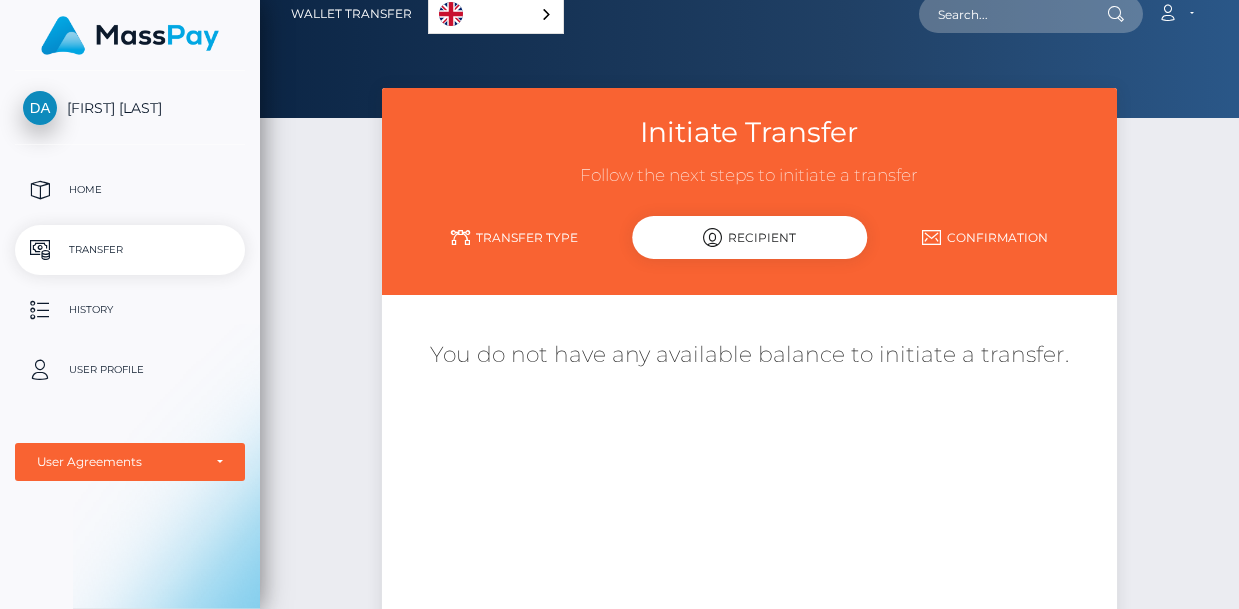 scroll, scrollTop: 0, scrollLeft: 0, axis: both 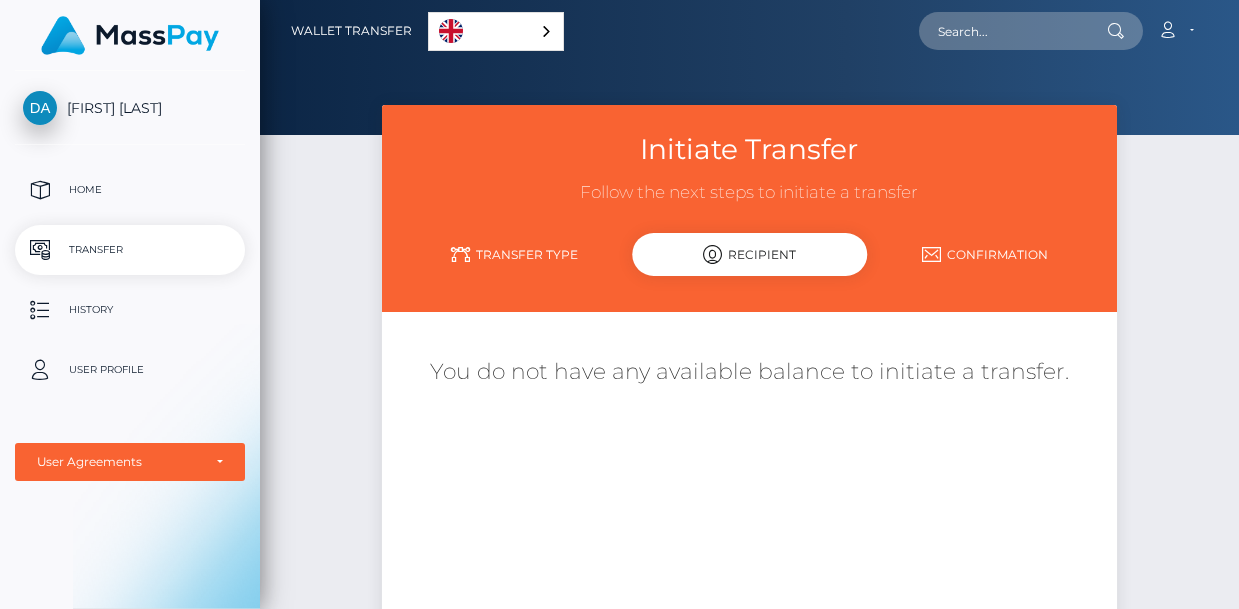 click on "Transfer Type" at bounding box center (514, 254) 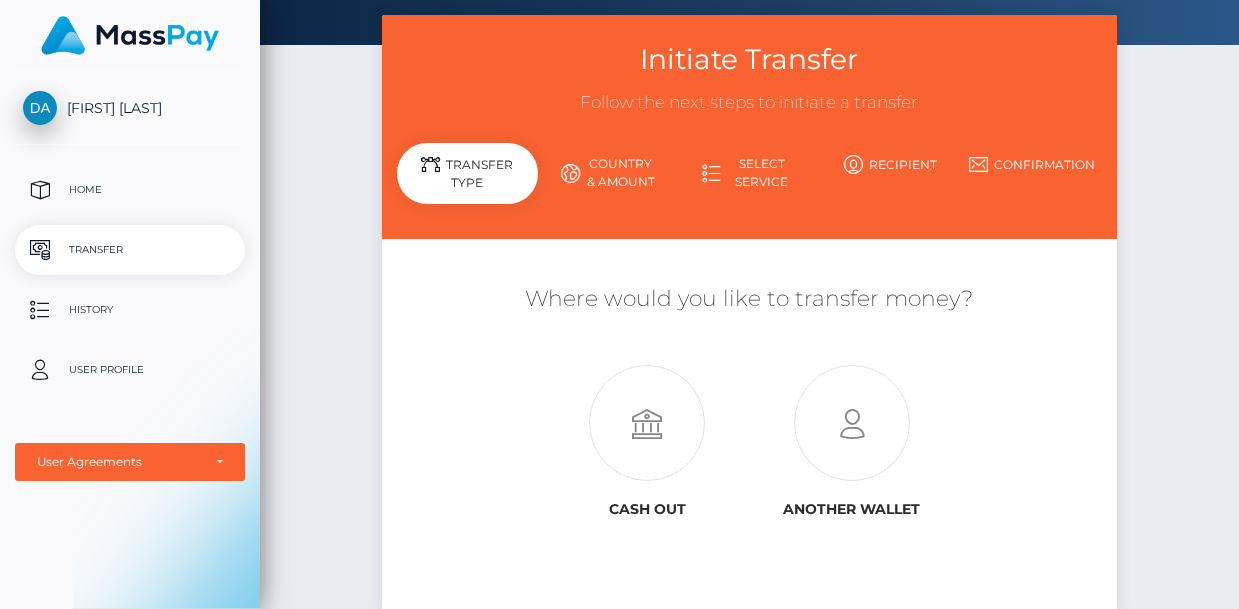 scroll, scrollTop: 131, scrollLeft: 0, axis: vertical 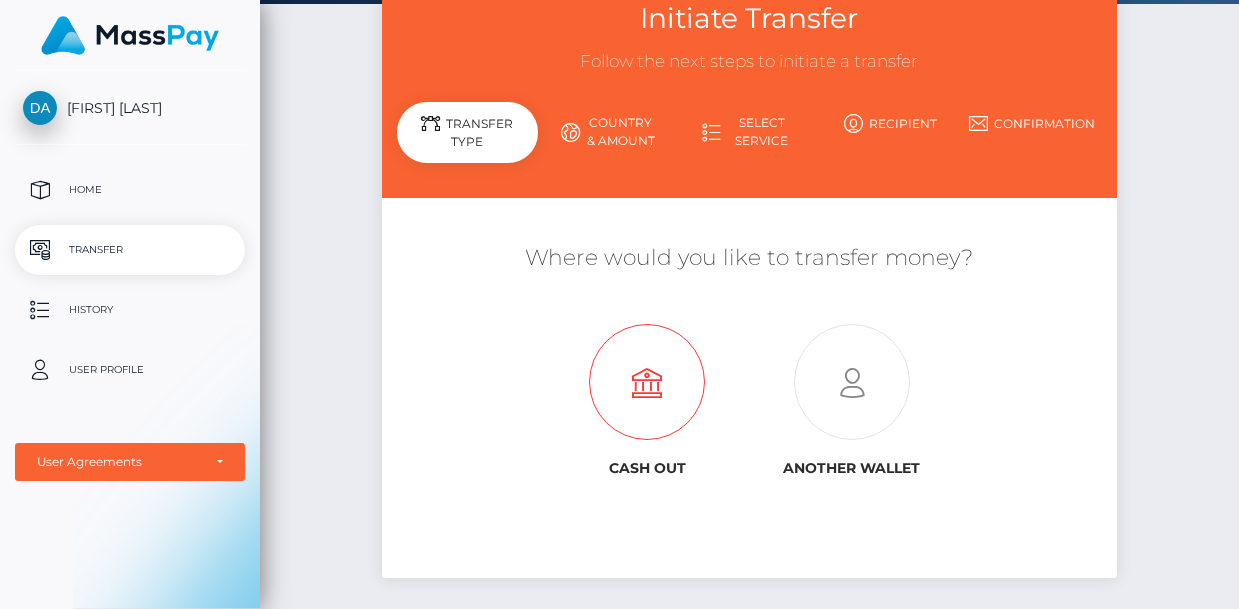 click at bounding box center (647, 383) 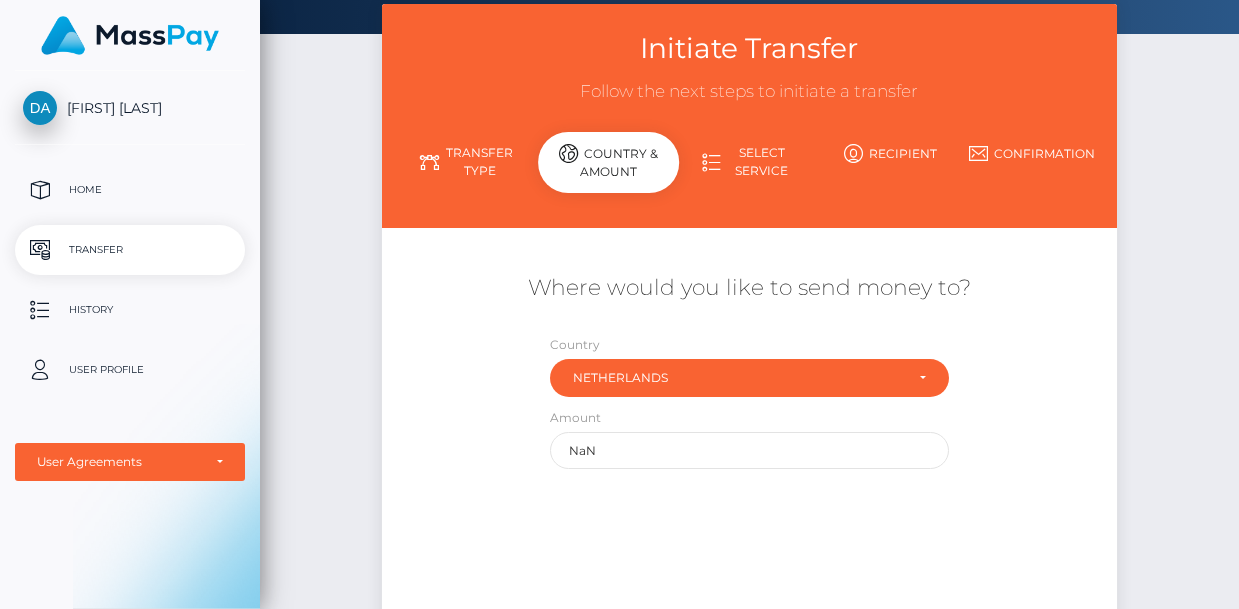 scroll, scrollTop: 104, scrollLeft: 0, axis: vertical 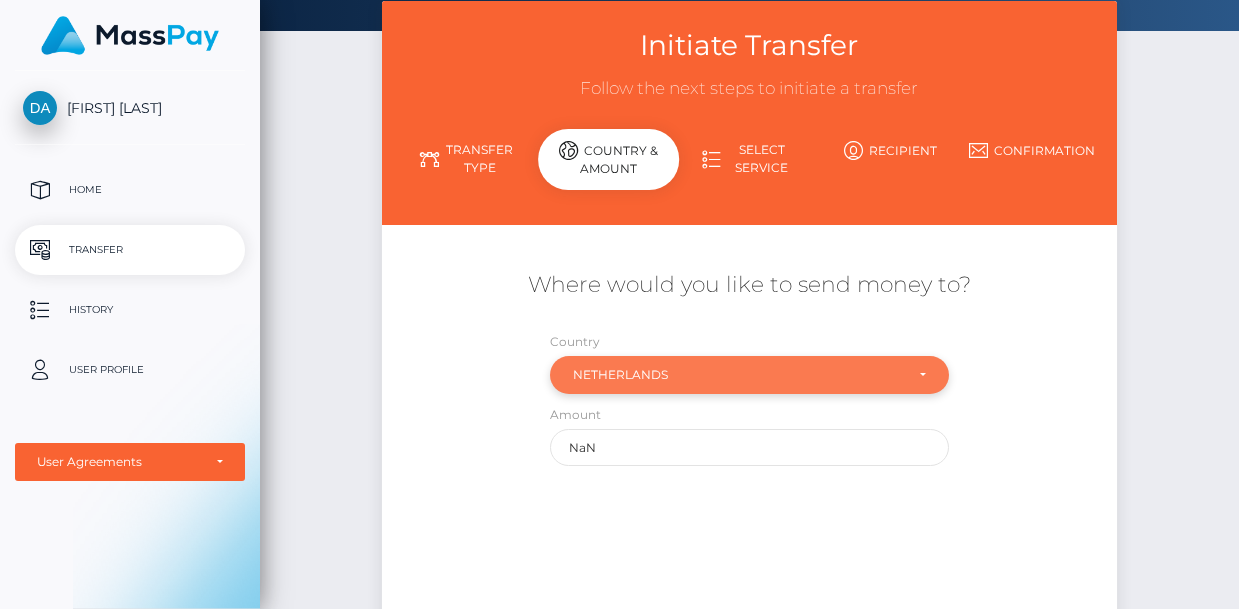 click on "Netherlands" at bounding box center (738, 375) 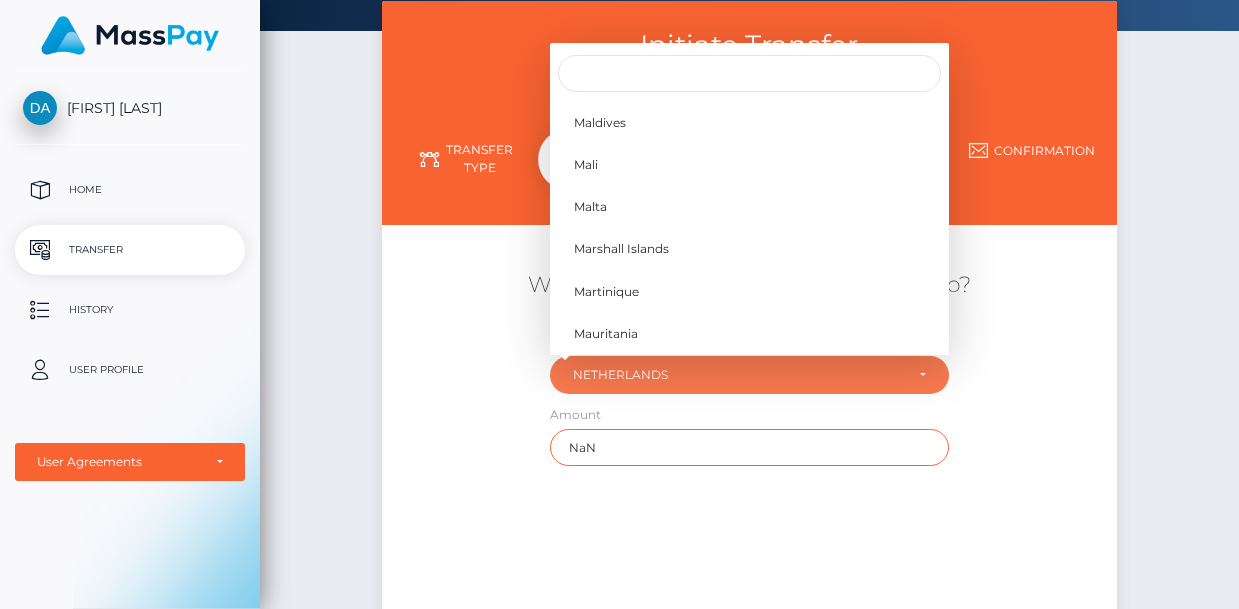 click on "NaN" at bounding box center (749, 447) 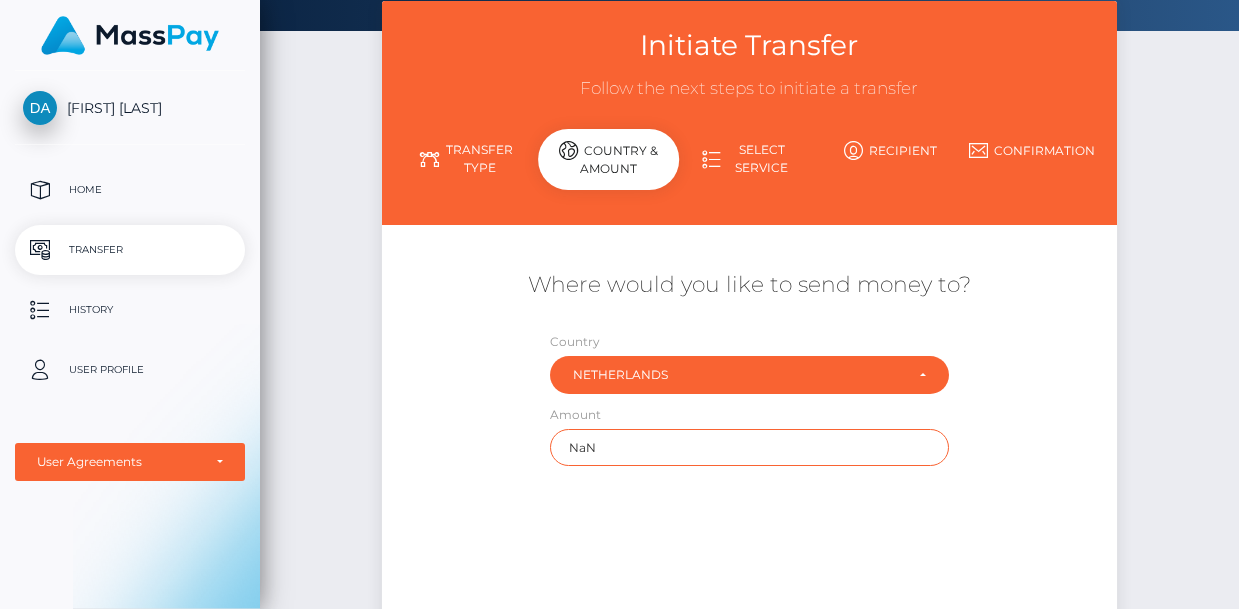 click on "NaN" at bounding box center [749, 447] 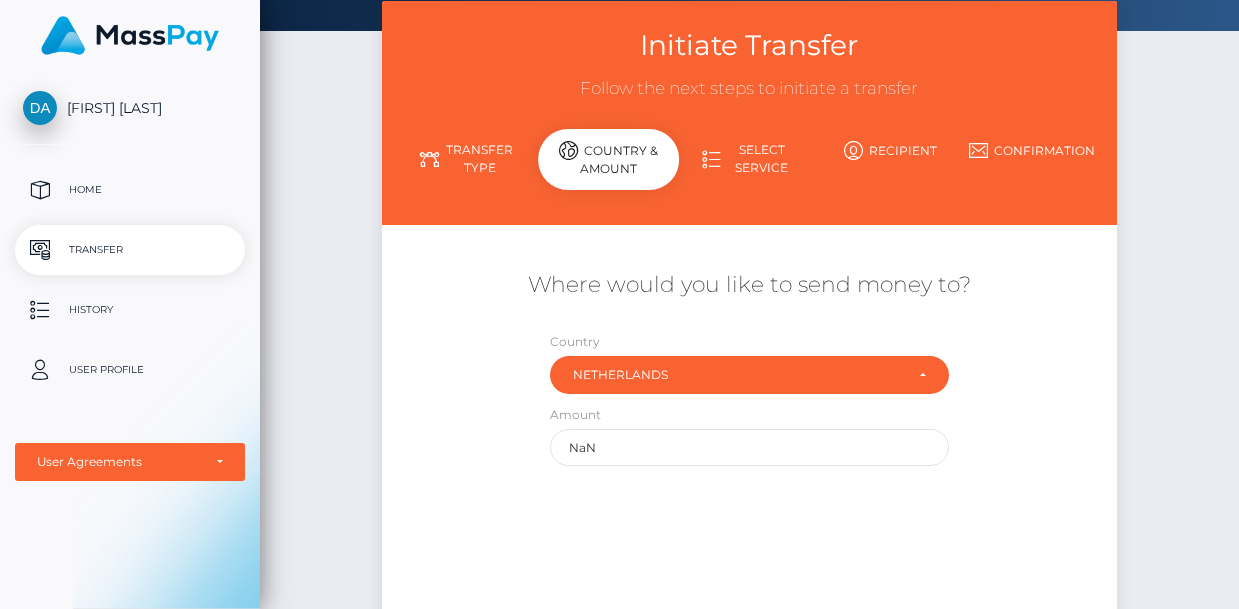 click on "Select Service" at bounding box center [749, 159] 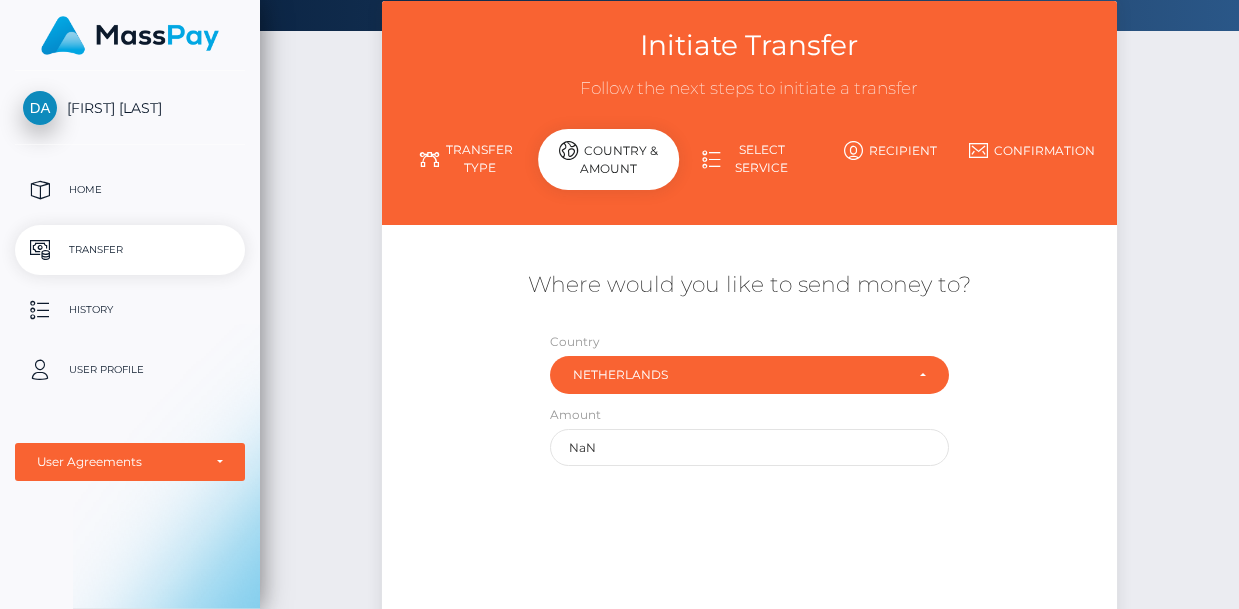 click on "Select Service" at bounding box center [749, 159] 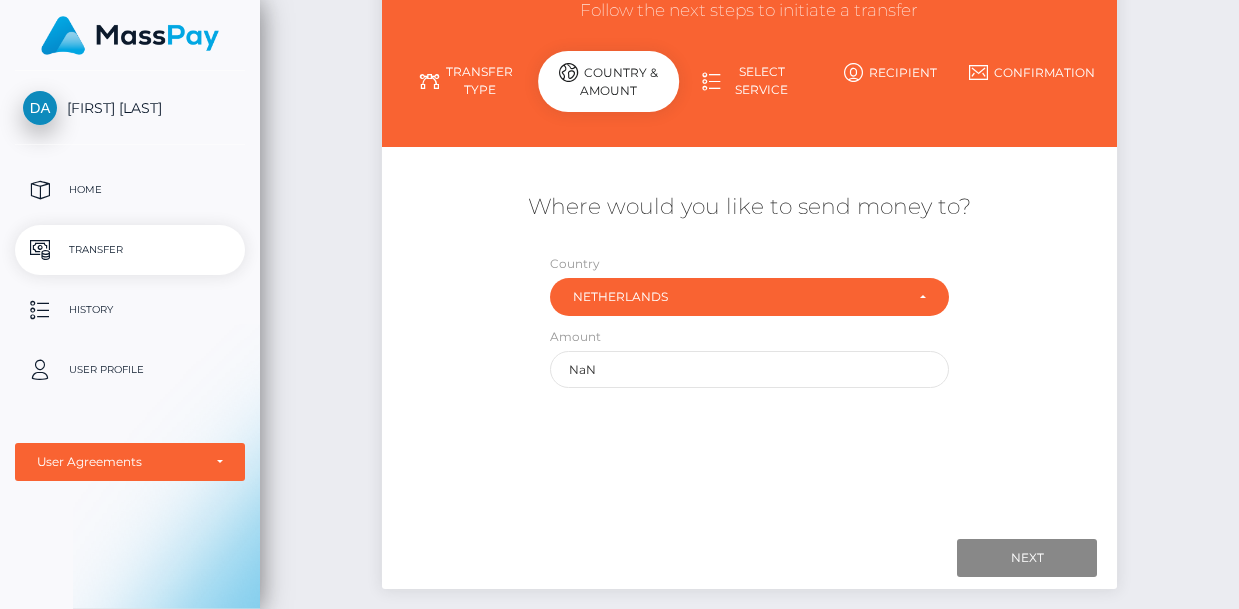 scroll, scrollTop: 185, scrollLeft: 0, axis: vertical 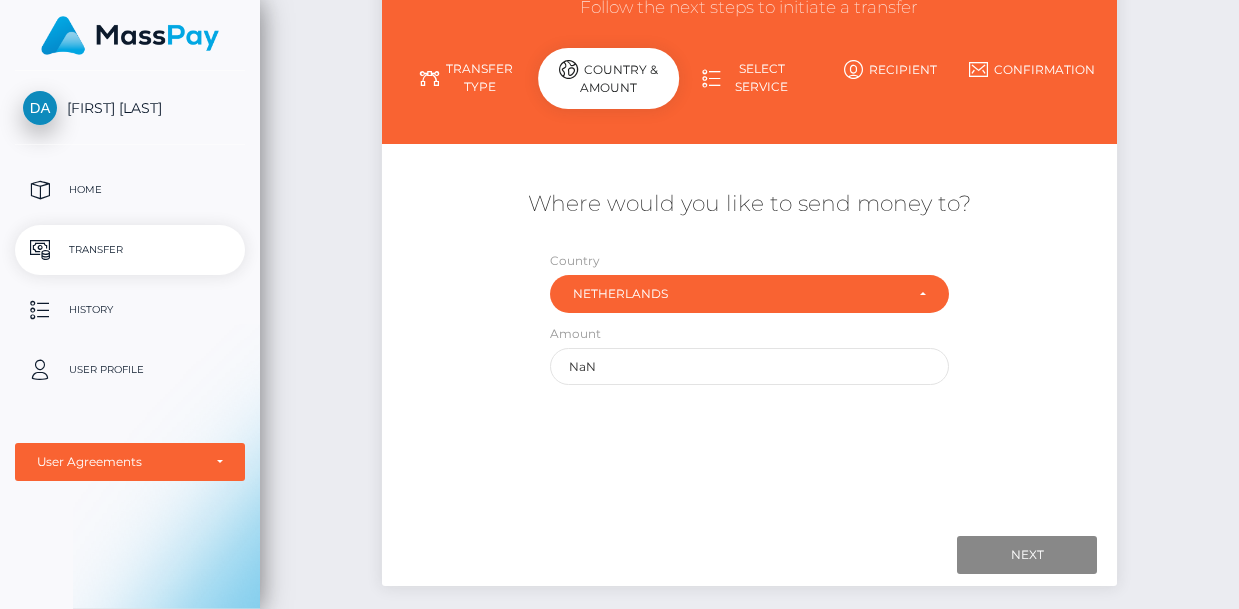 click on "Select Service" at bounding box center [749, 78] 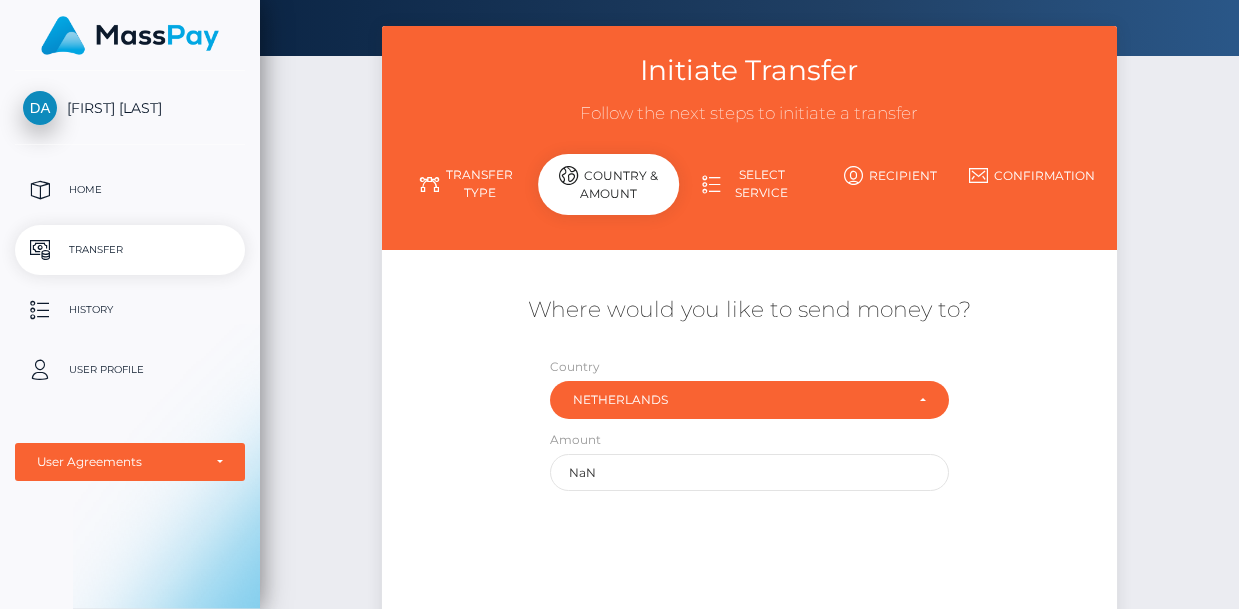 scroll, scrollTop: 0, scrollLeft: 0, axis: both 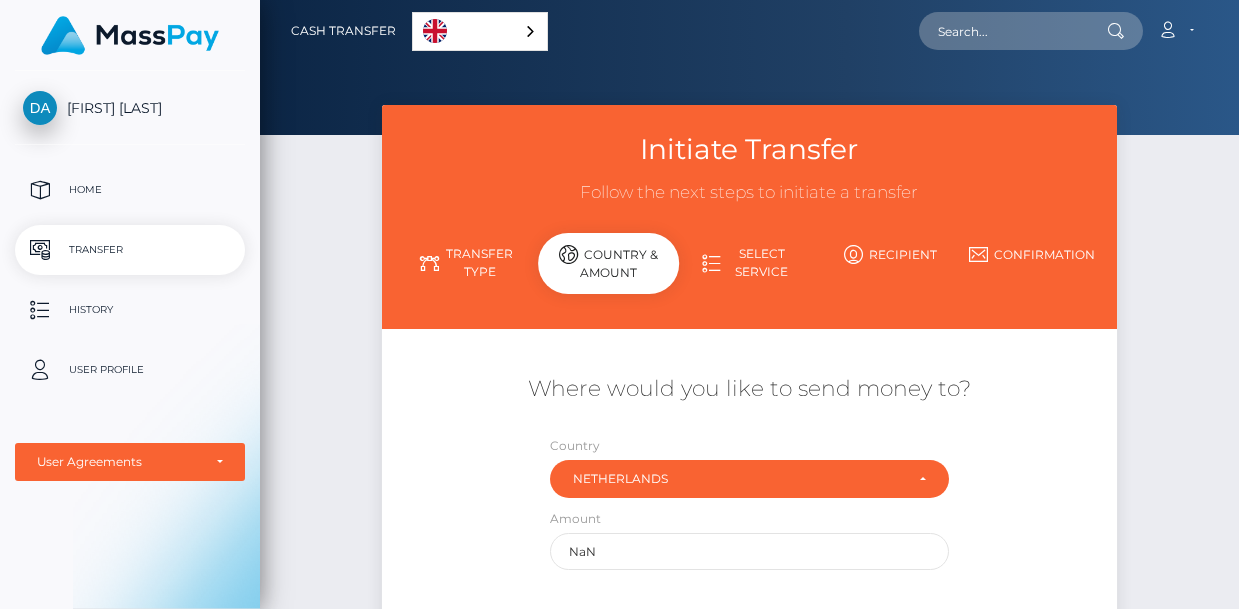 click on "English" at bounding box center [480, 31] 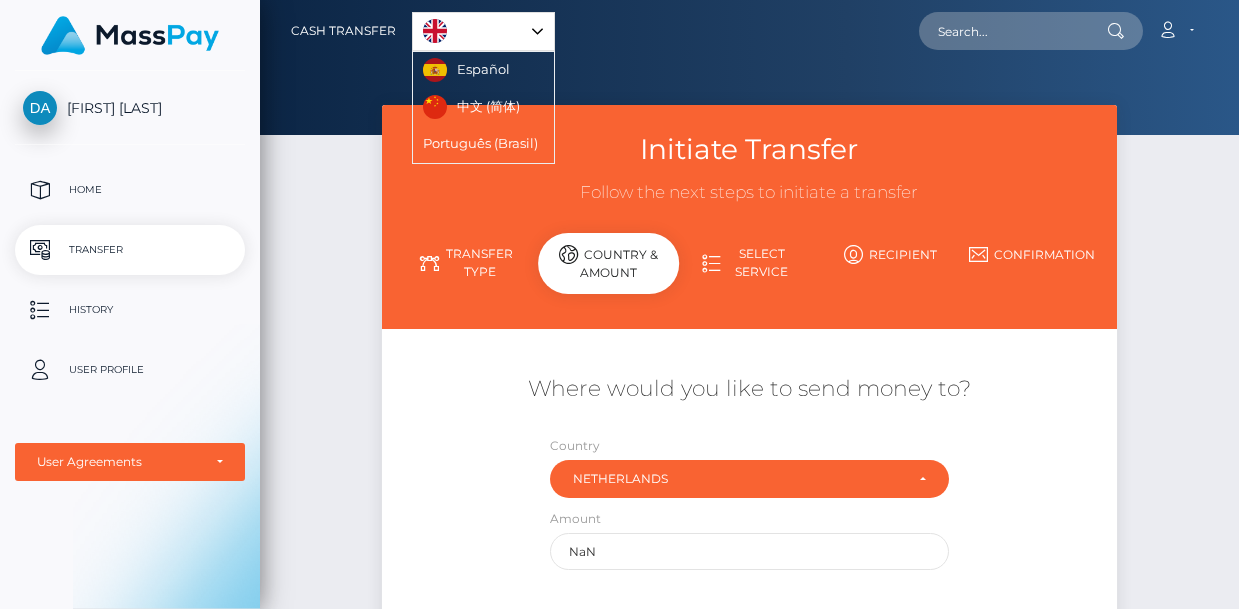 click on "Initiate Transfer
Follow the next steps to initiate a transfer
Transfer Type
Country & Amount
Select Service" at bounding box center (750, 217) 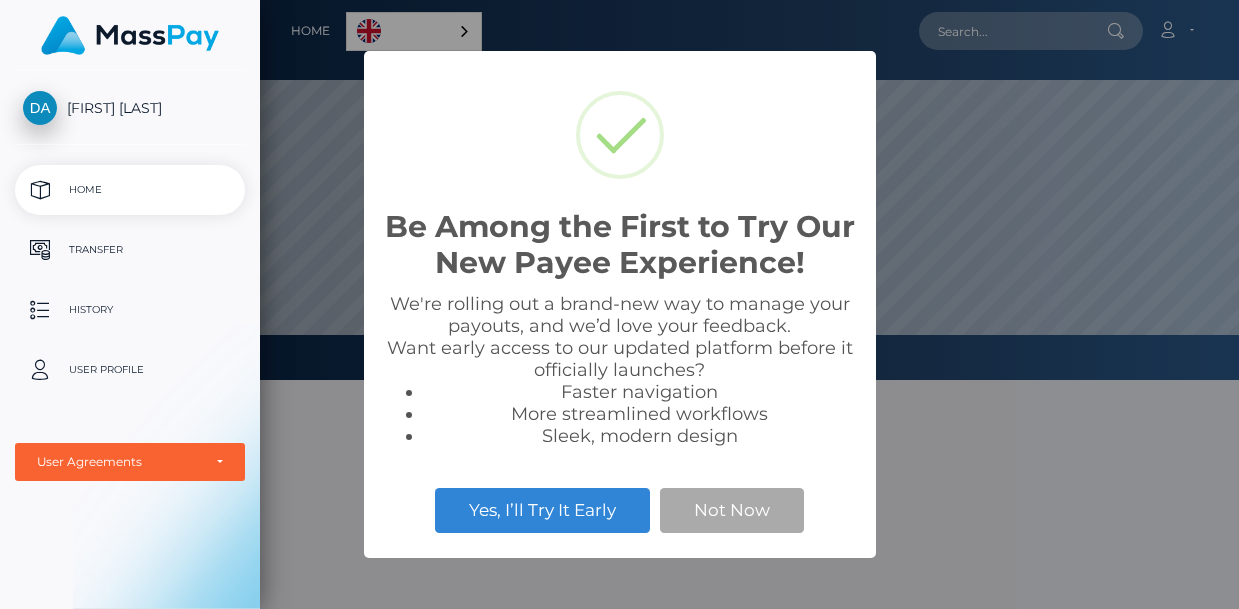 scroll, scrollTop: 0, scrollLeft: 0, axis: both 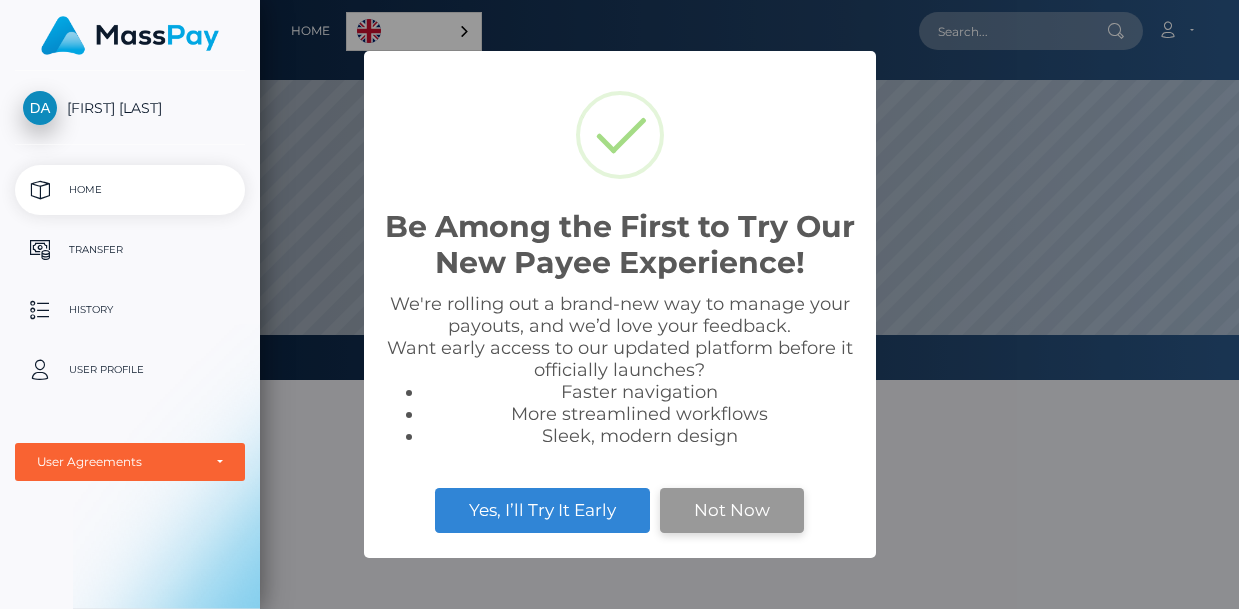 click on "Not Now" at bounding box center [732, 510] 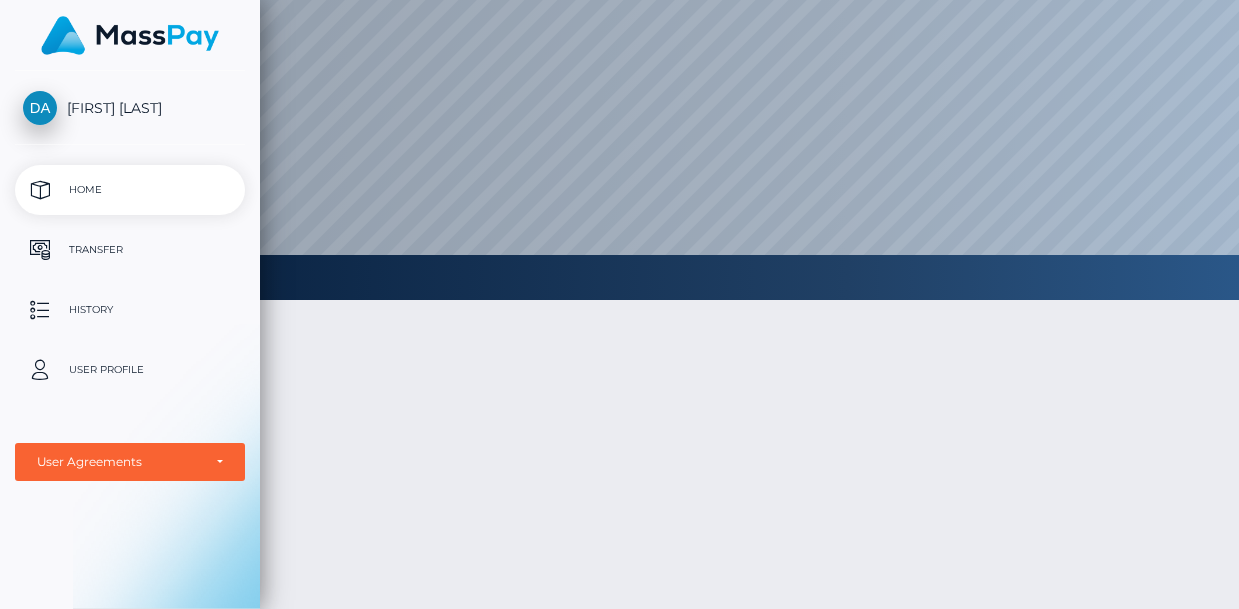 scroll, scrollTop: 0, scrollLeft: 0, axis: both 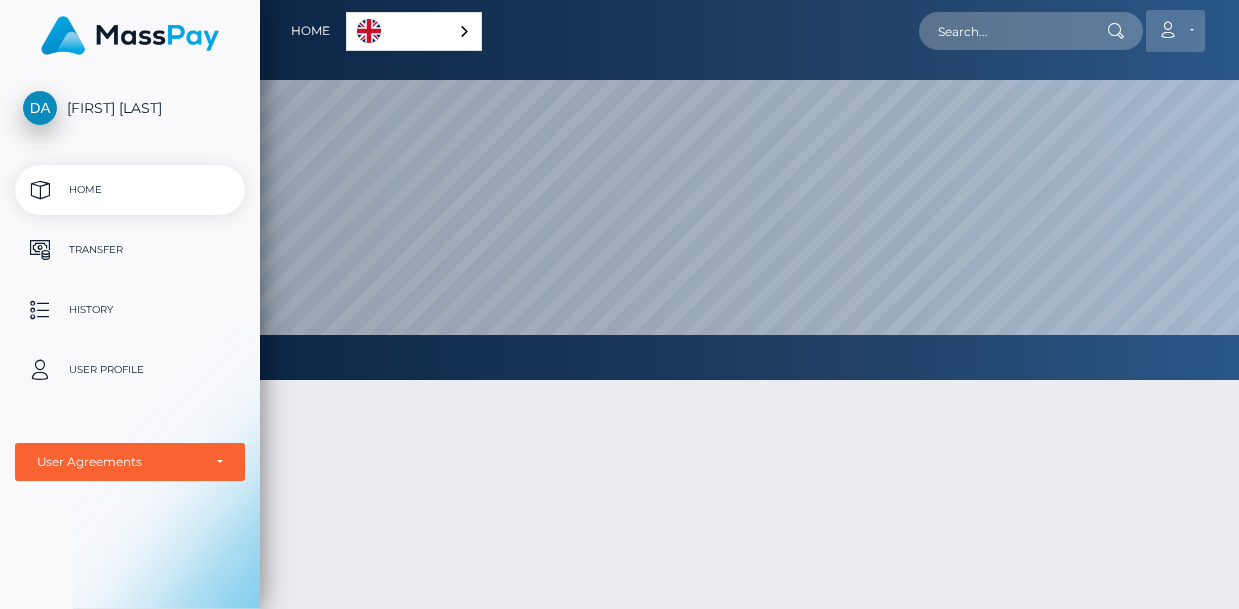click at bounding box center (1167, 30) 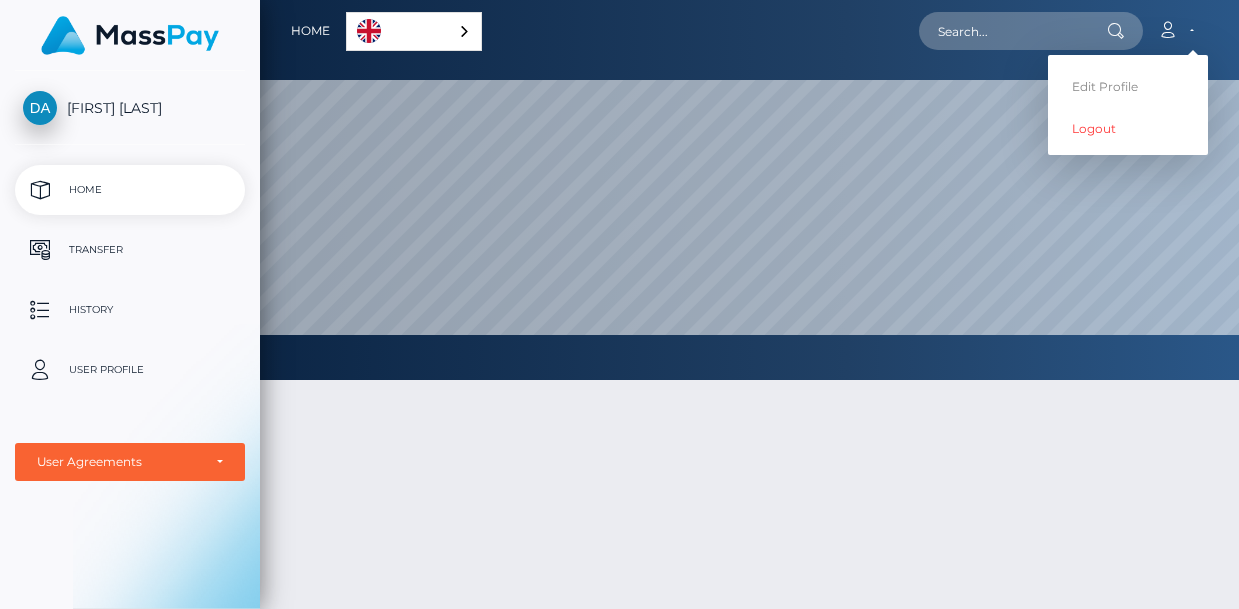 click at bounding box center (749, 593) 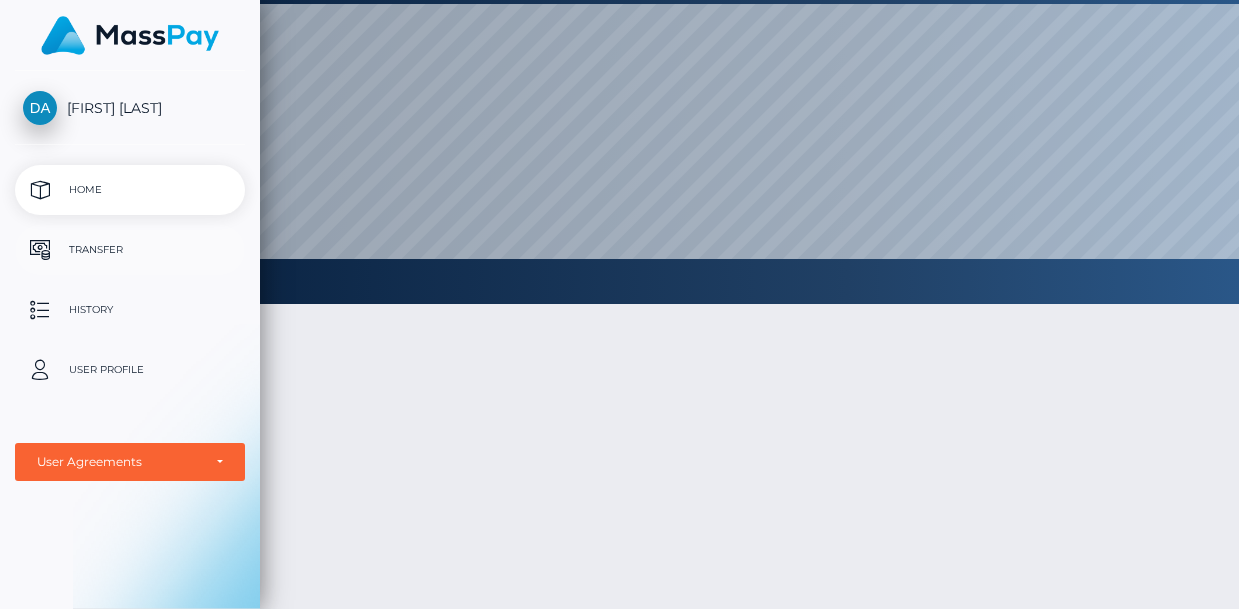 scroll, scrollTop: 86, scrollLeft: 0, axis: vertical 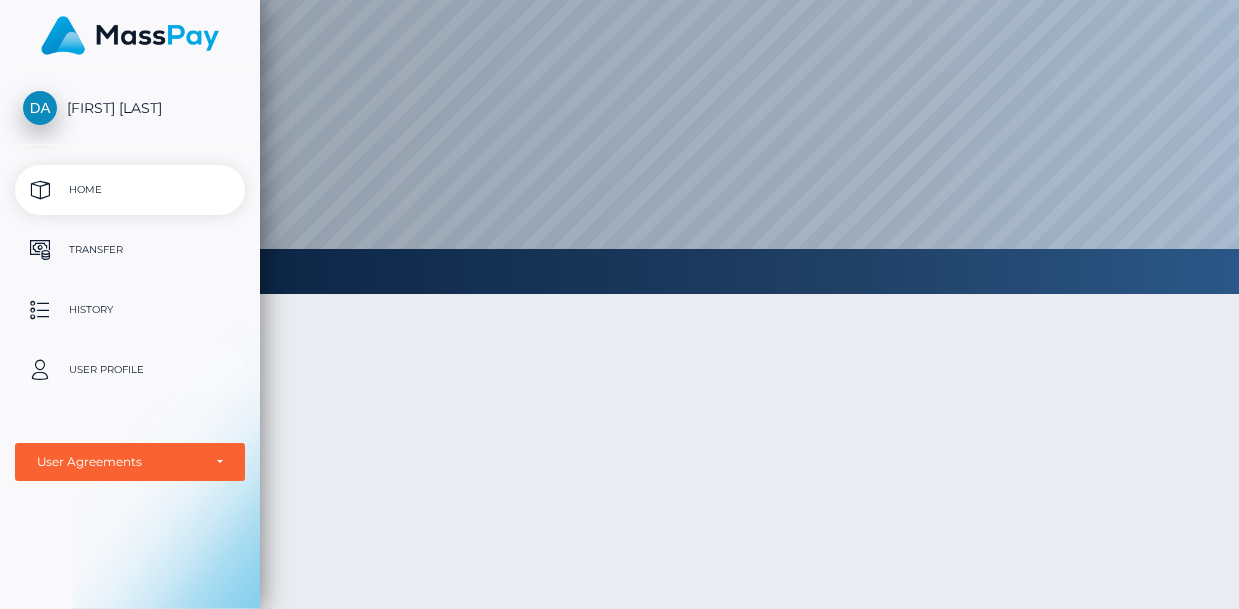 click on "User Profile" at bounding box center [130, 370] 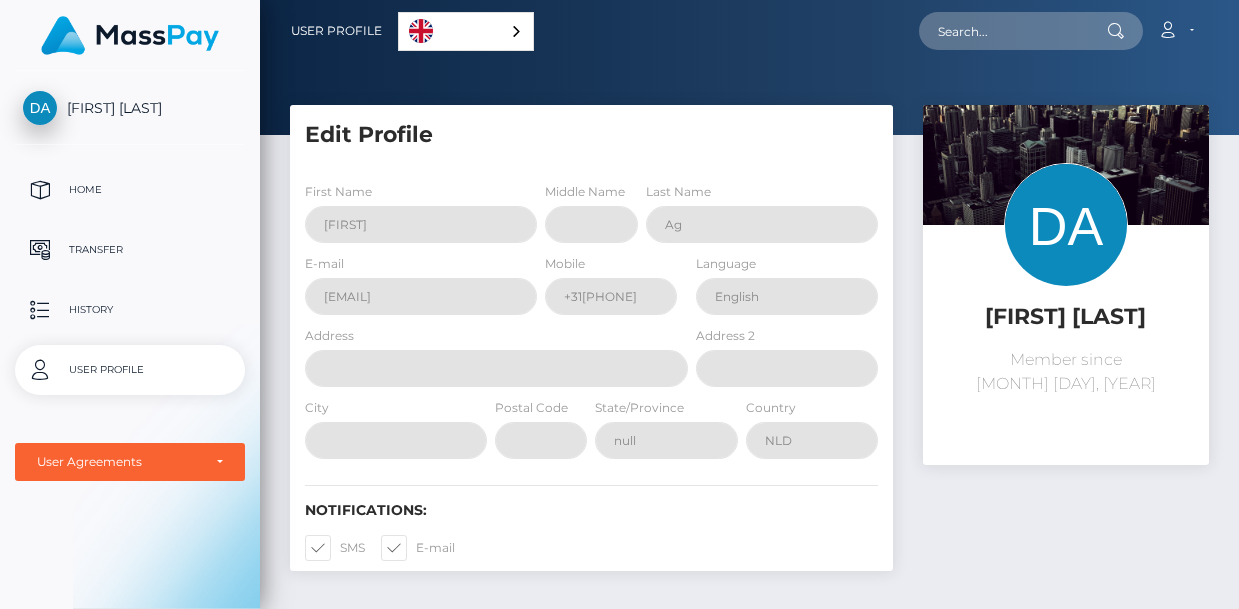 scroll, scrollTop: 0, scrollLeft: 0, axis: both 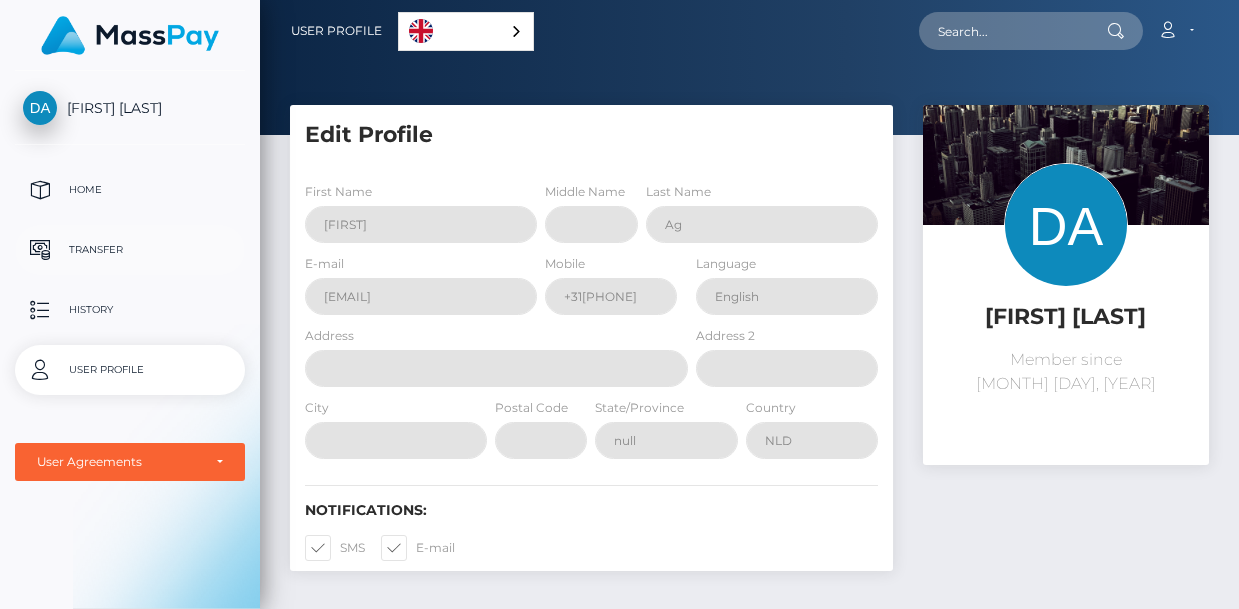 click on "Transfer" at bounding box center [130, 250] 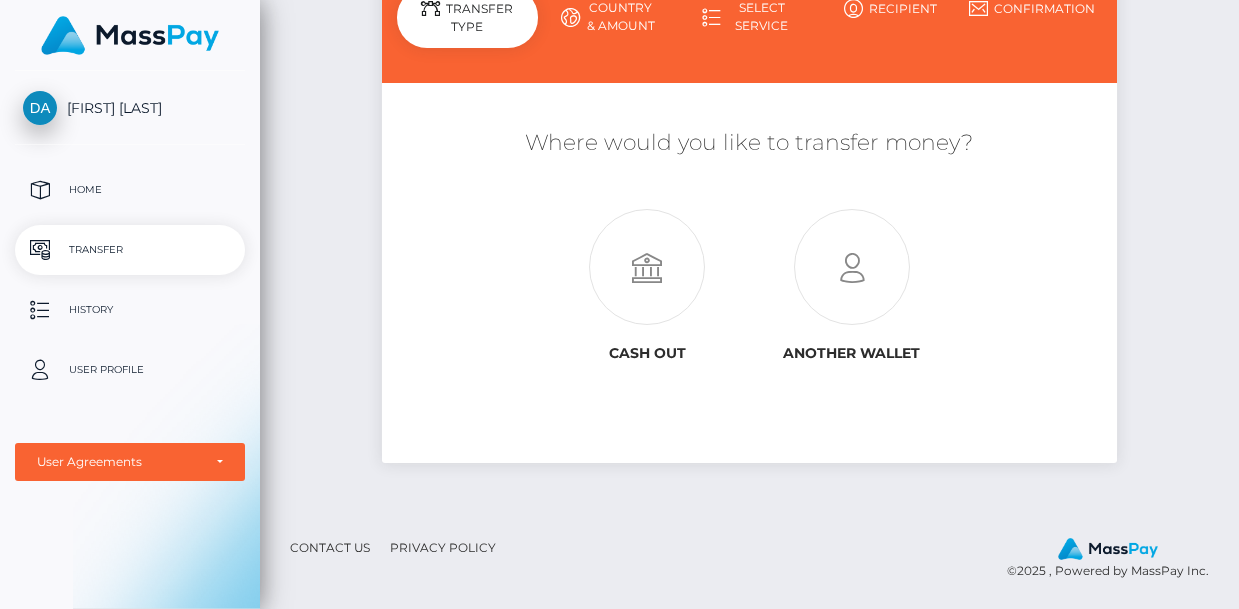 scroll, scrollTop: 246, scrollLeft: 0, axis: vertical 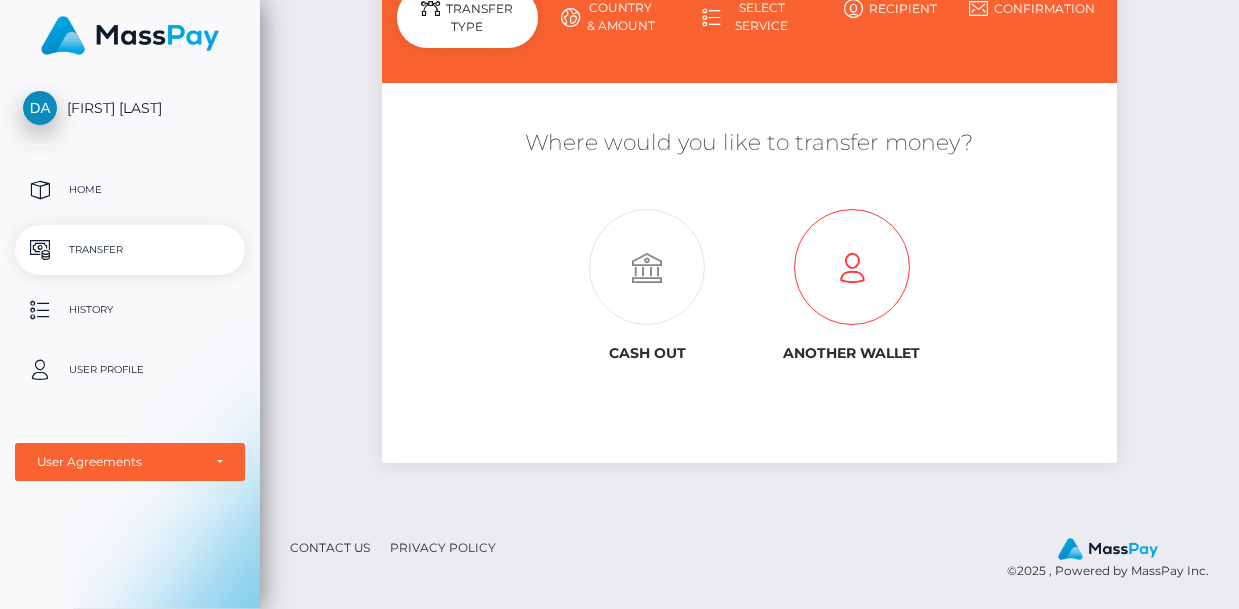 click at bounding box center [851, 268] 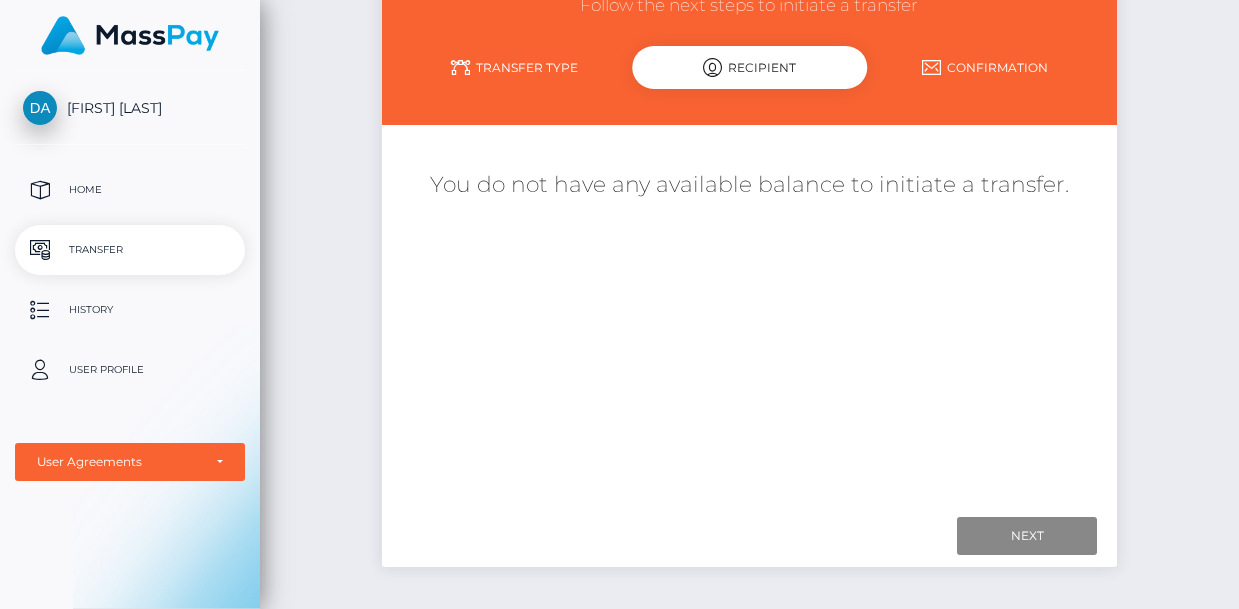 scroll, scrollTop: 196, scrollLeft: 0, axis: vertical 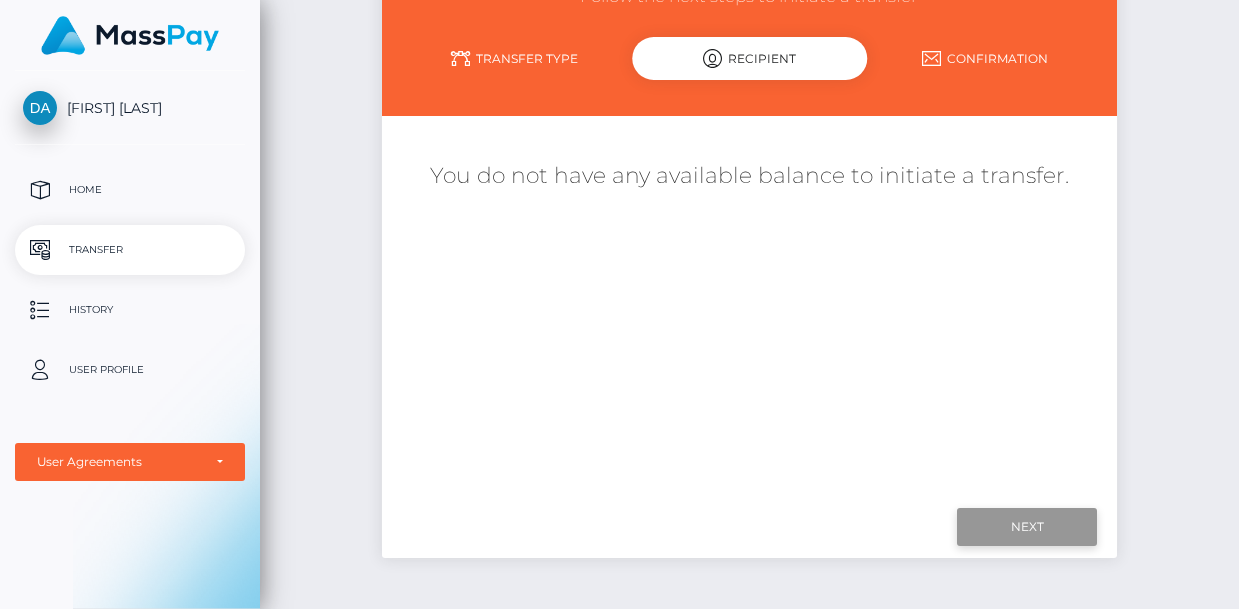 click on "Next" at bounding box center [1027, 527] 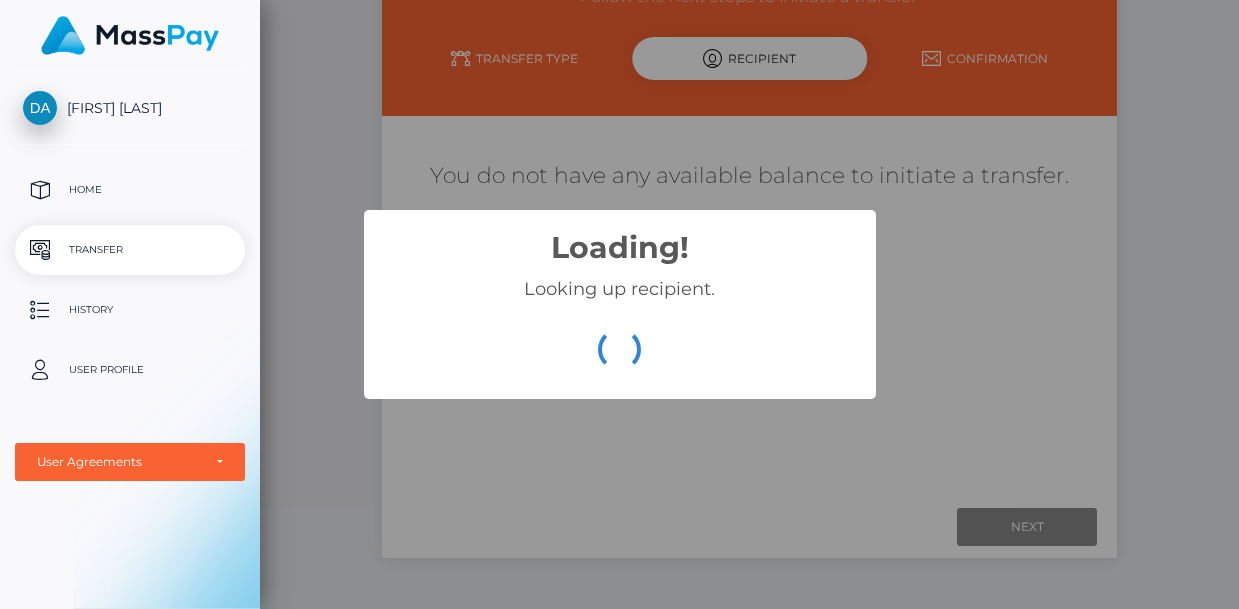 click on "Loading! × Looking up recipient. OK Cancel" at bounding box center [619, 304] 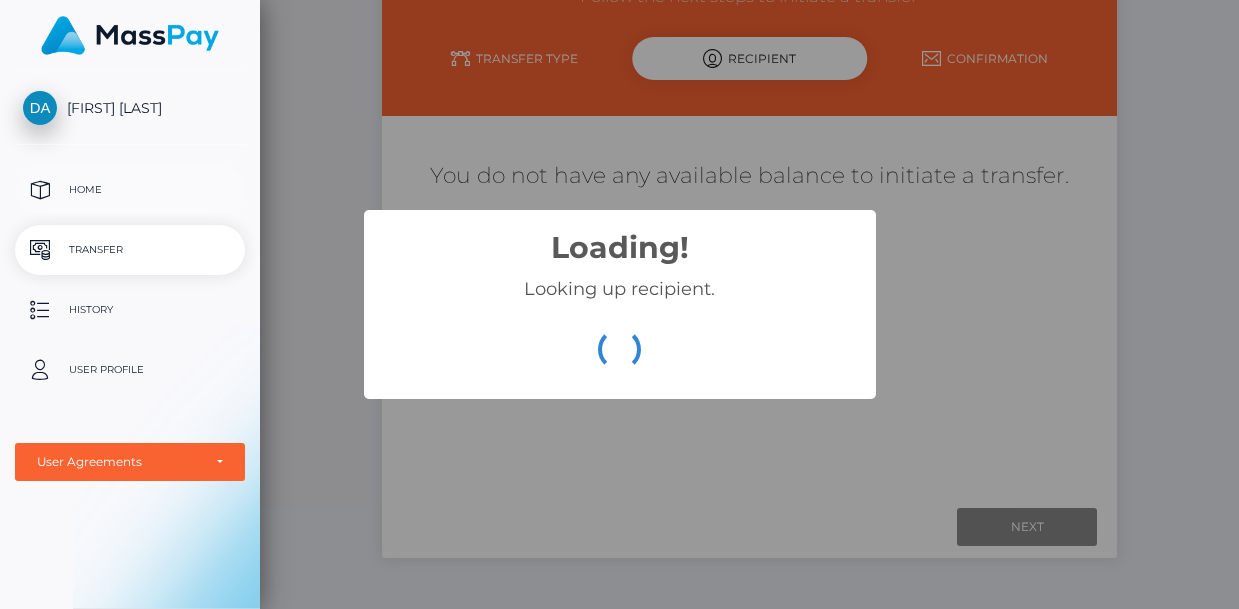 click on "Home" at bounding box center (130, 190) 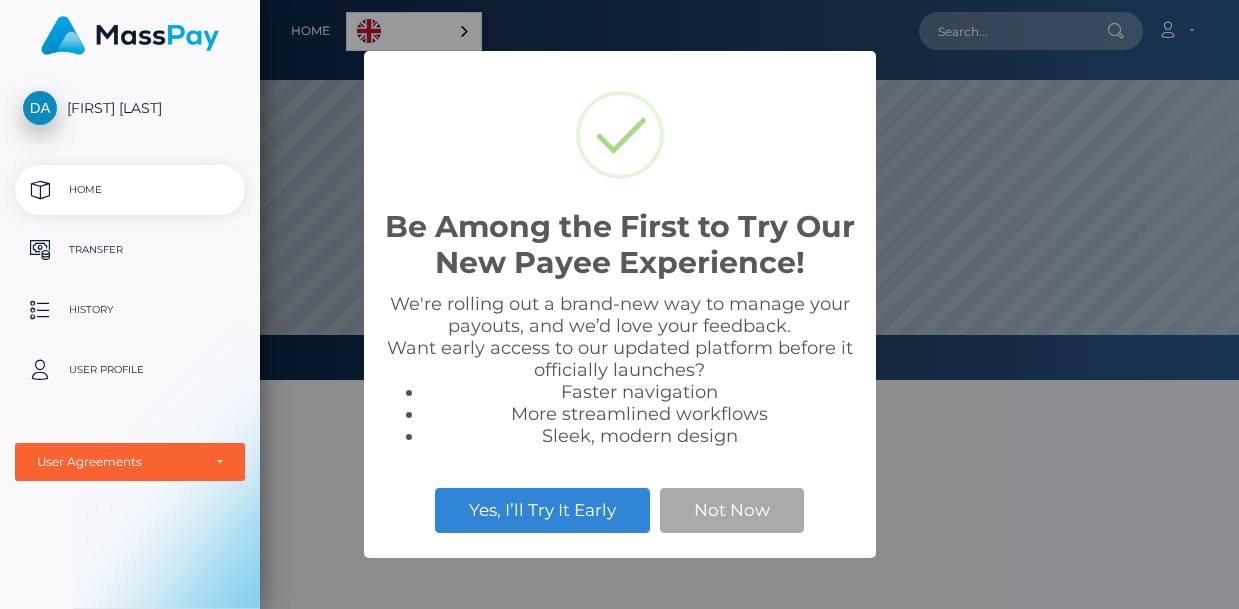 scroll, scrollTop: 0, scrollLeft: 0, axis: both 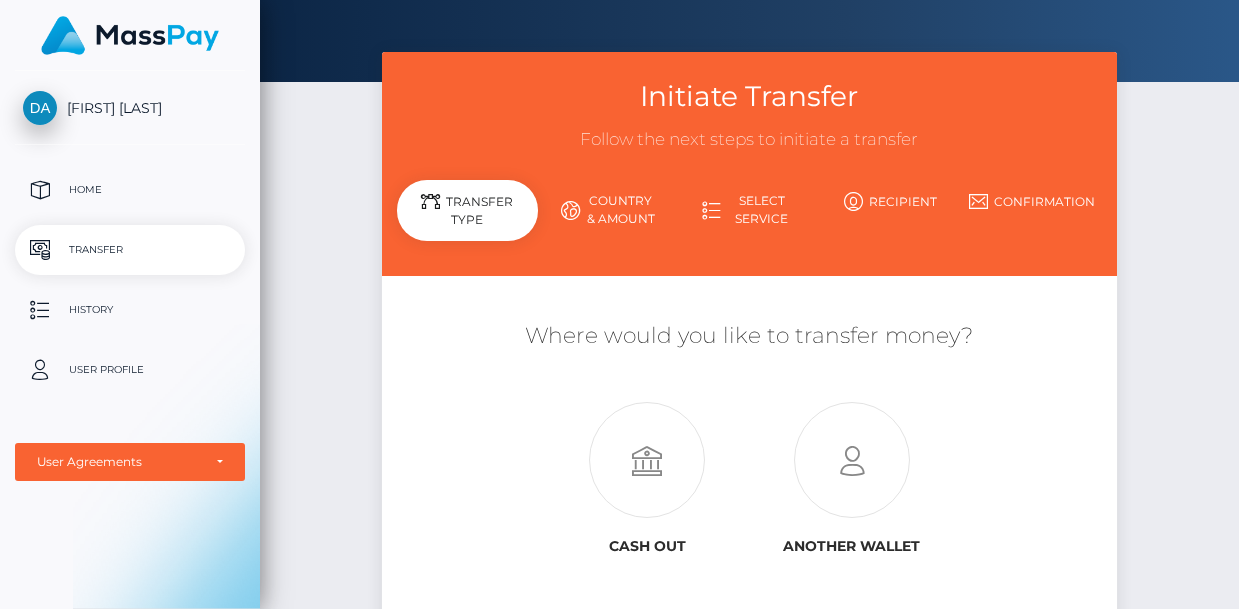 click on "Select Service" at bounding box center (749, 210) 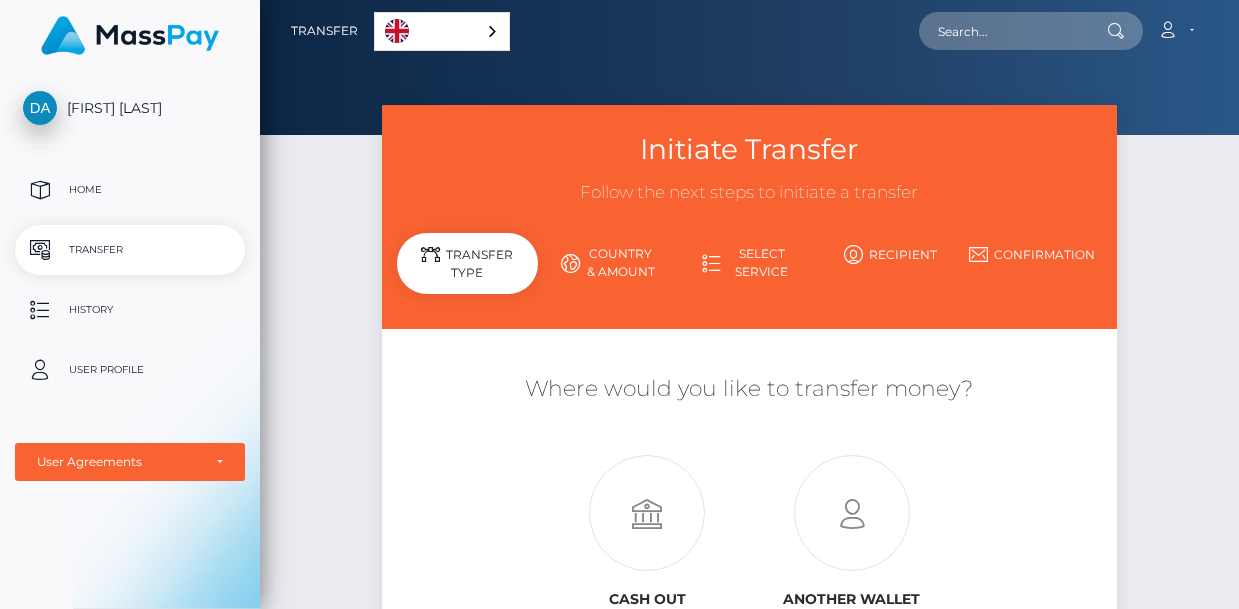 click on "Select Service" at bounding box center (749, 263) 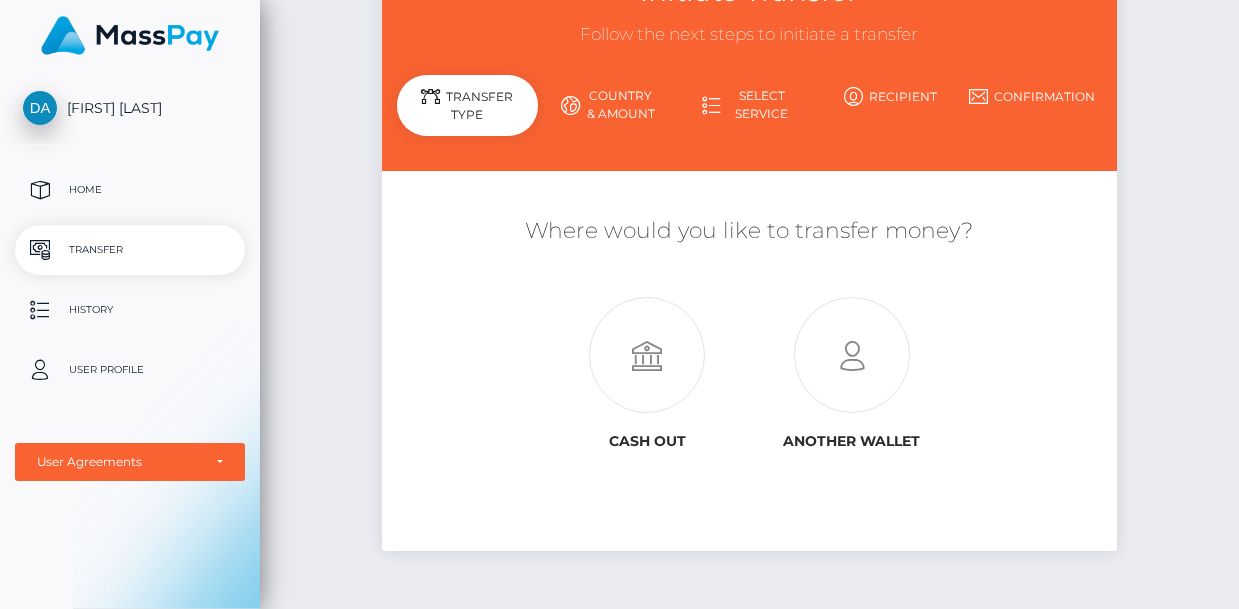 scroll, scrollTop: 190, scrollLeft: 0, axis: vertical 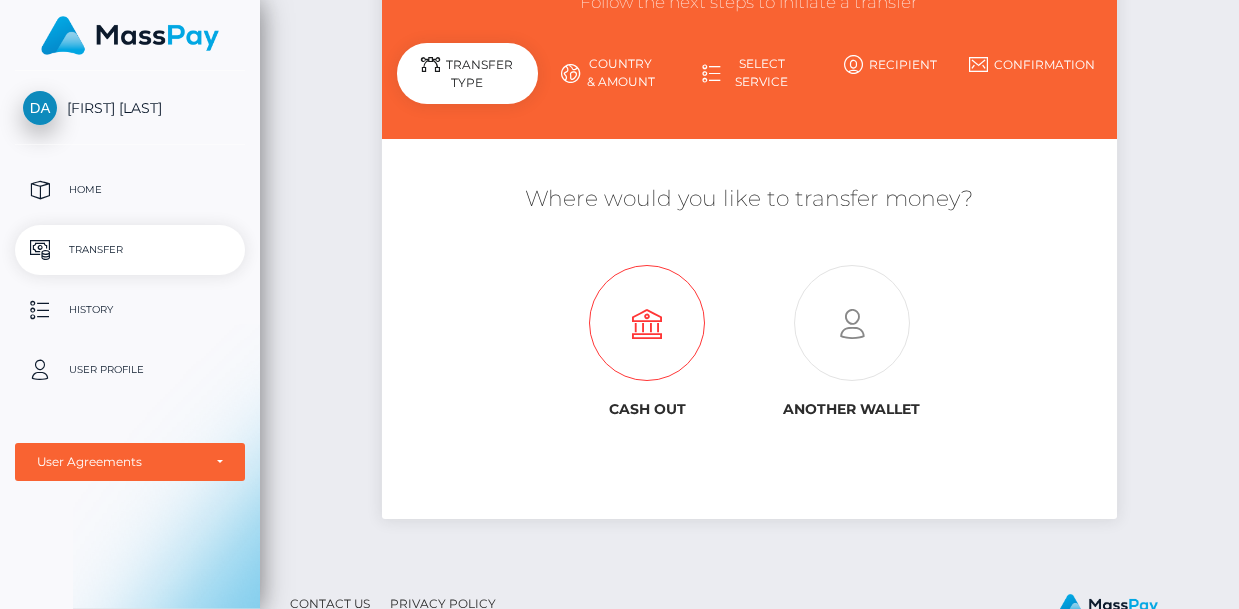 click at bounding box center (647, 324) 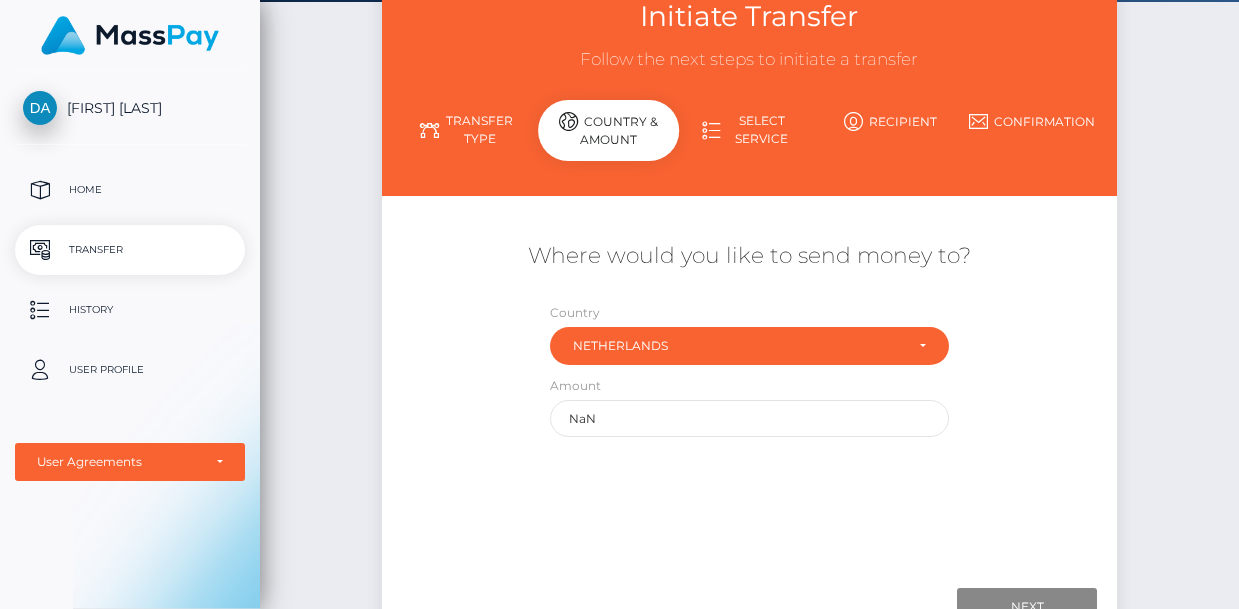scroll, scrollTop: 134, scrollLeft: 0, axis: vertical 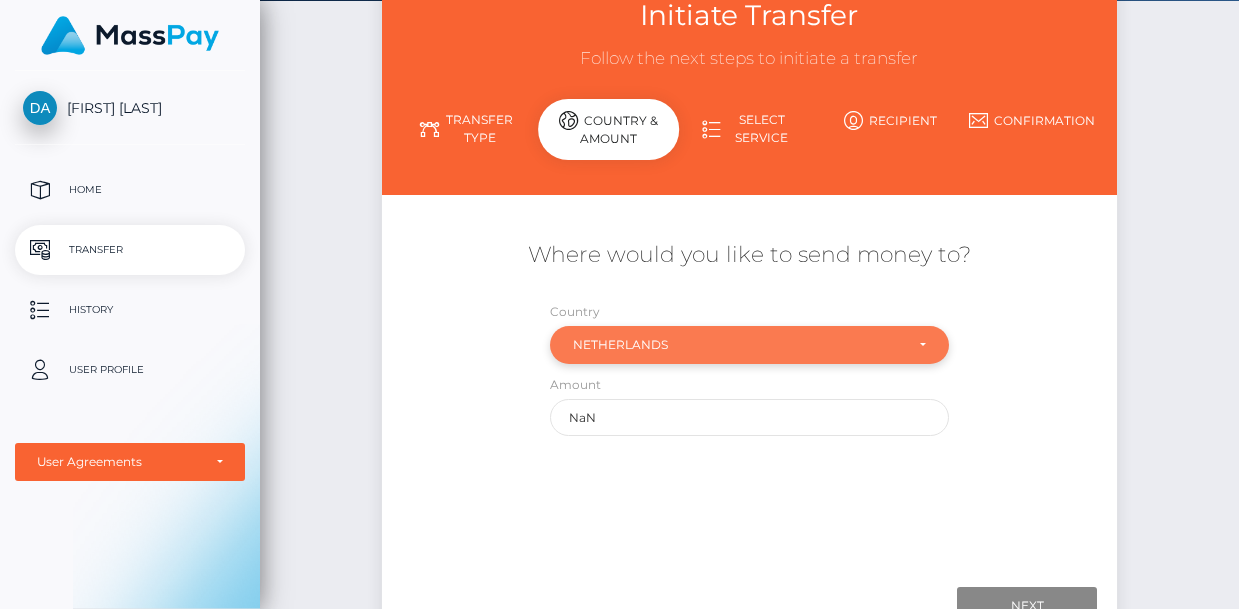 click on "Netherlands" at bounding box center [738, 345] 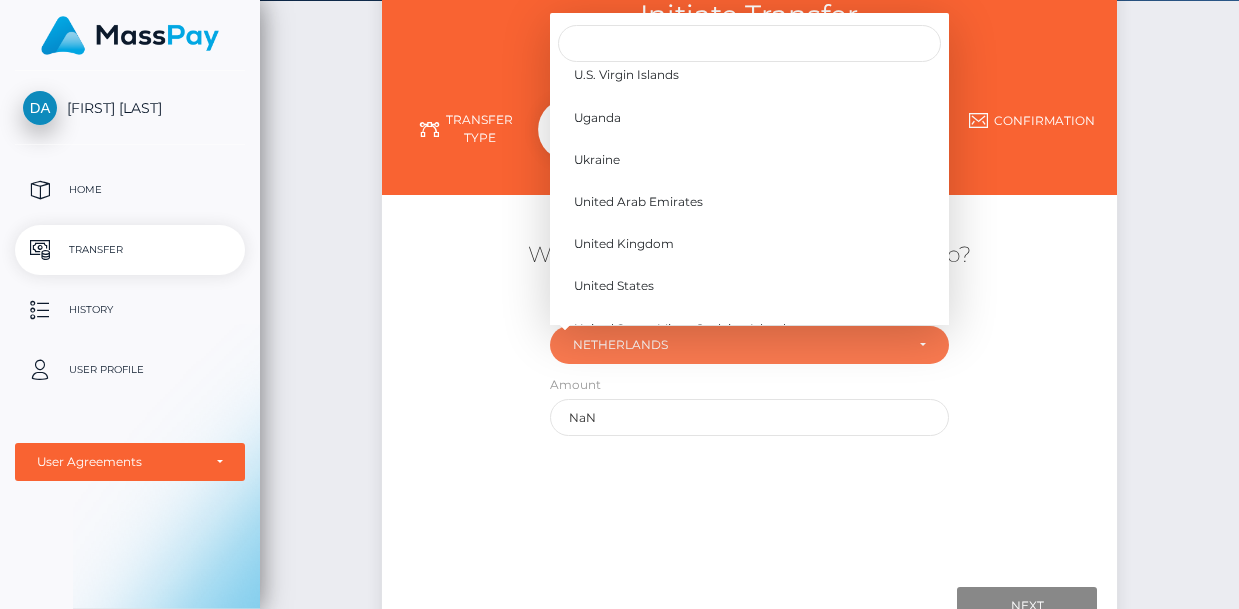 scroll, scrollTop: 9908, scrollLeft: 0, axis: vertical 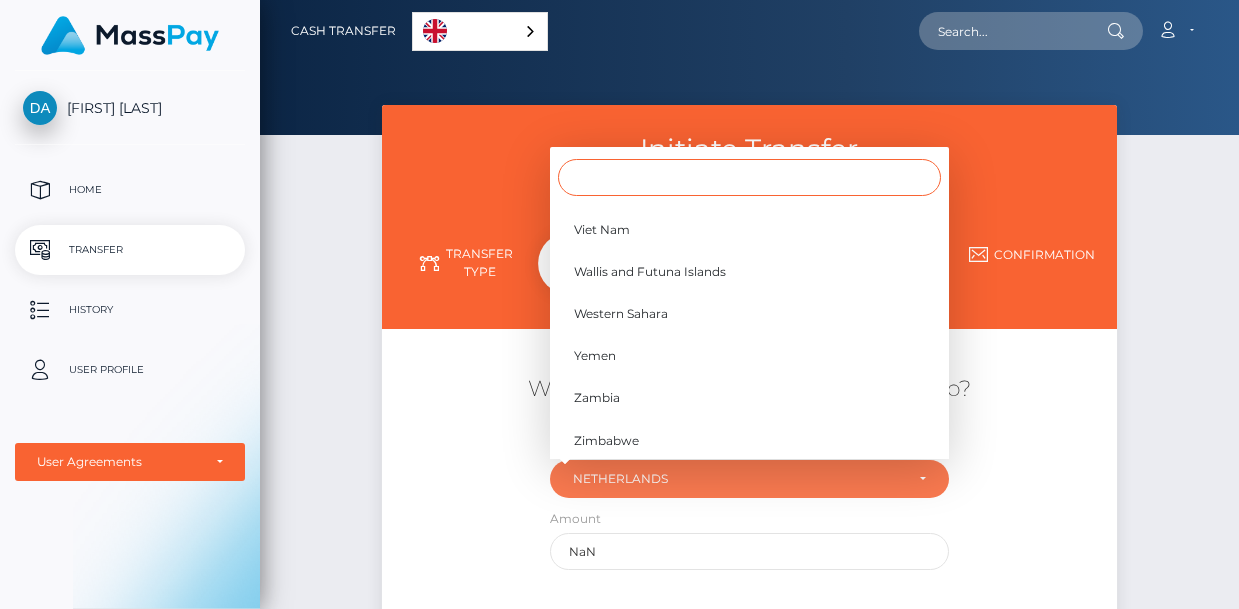 click at bounding box center (749, 177) 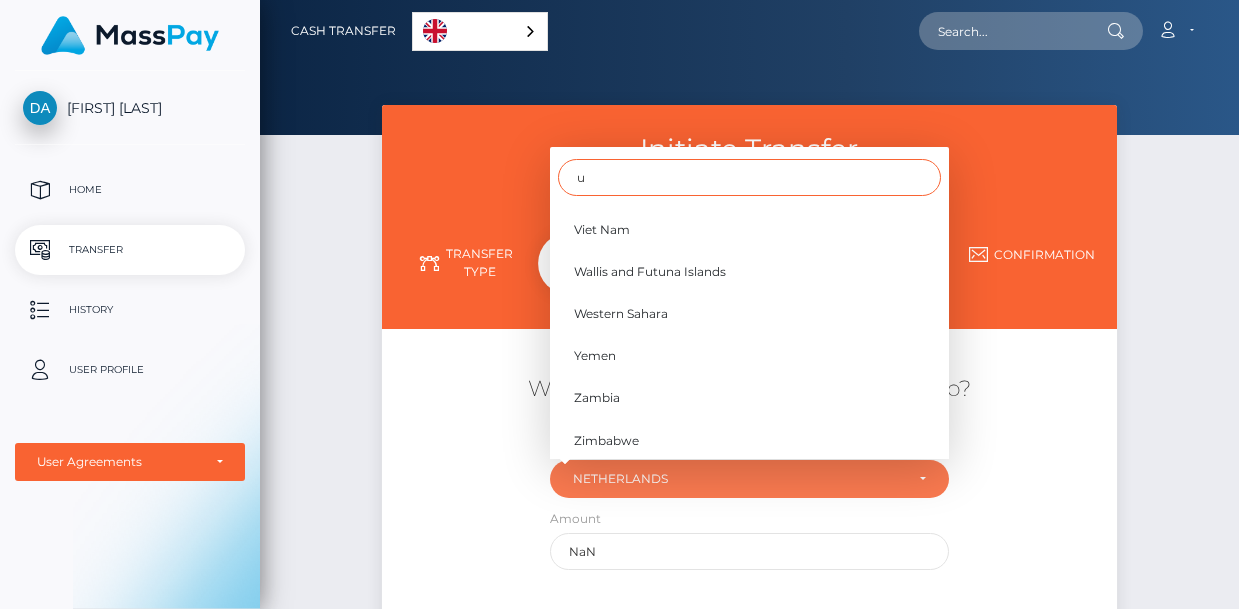 scroll, scrollTop: 0, scrollLeft: 0, axis: both 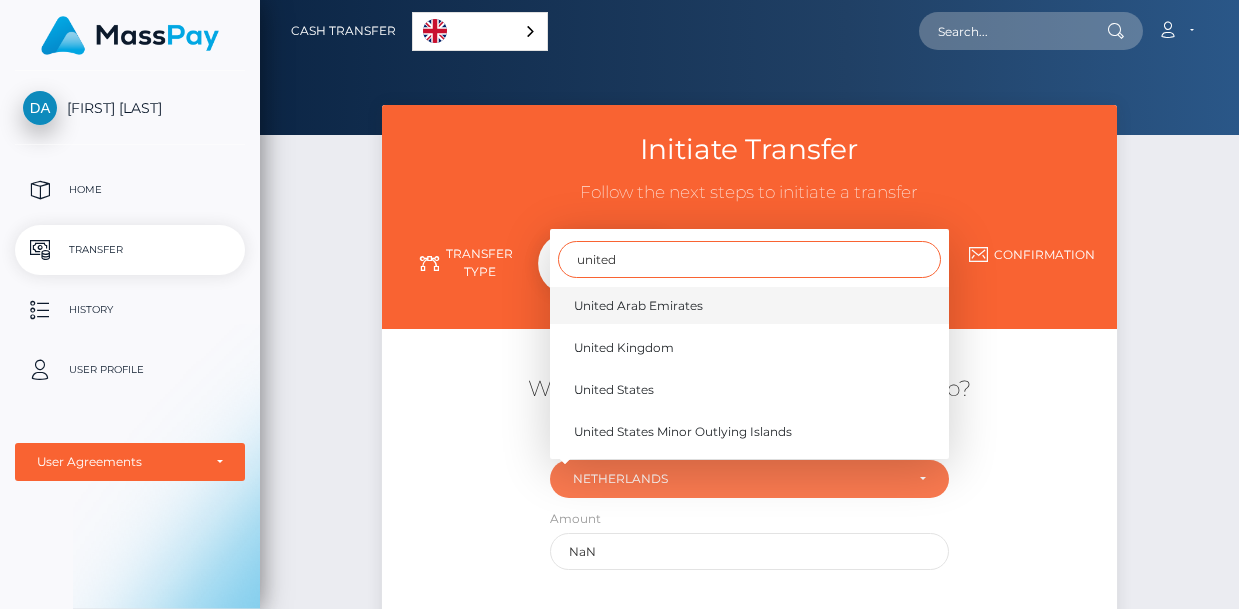 type on "united" 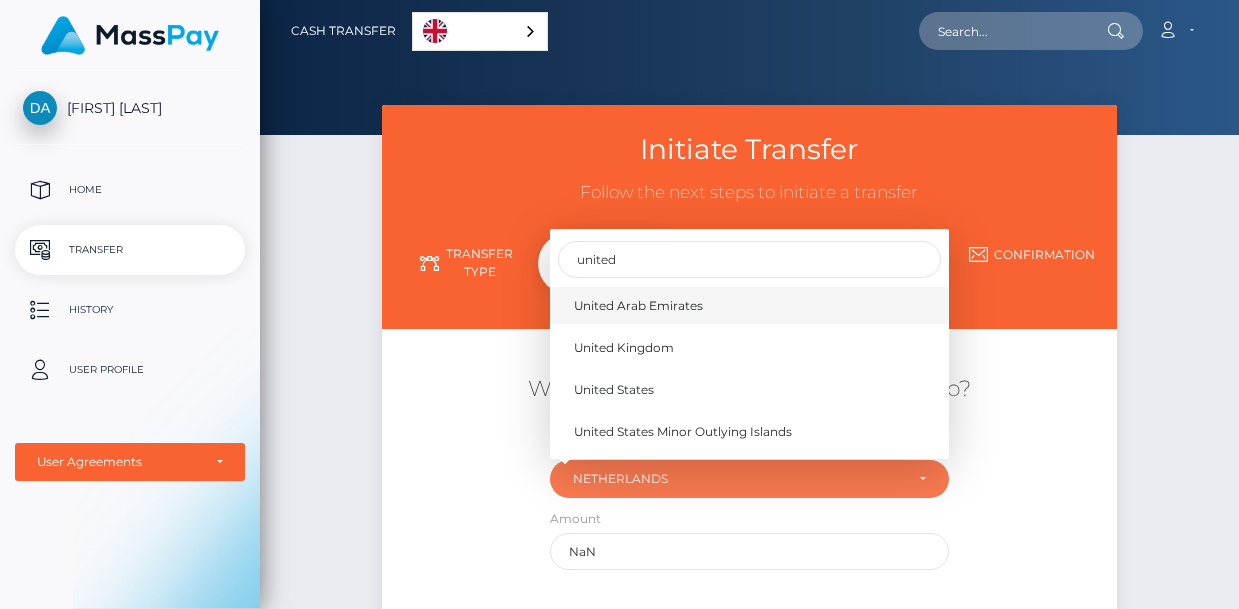 click on "United Arab Emirates" at bounding box center [638, 306] 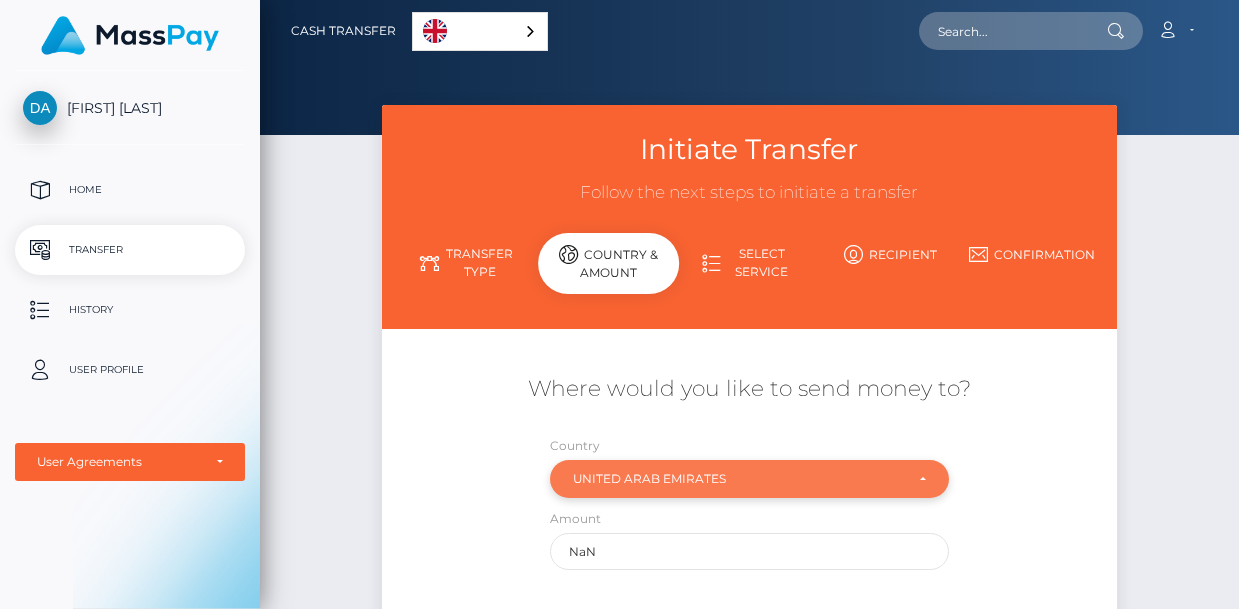 click on "United Arab Emirates" at bounding box center [738, 479] 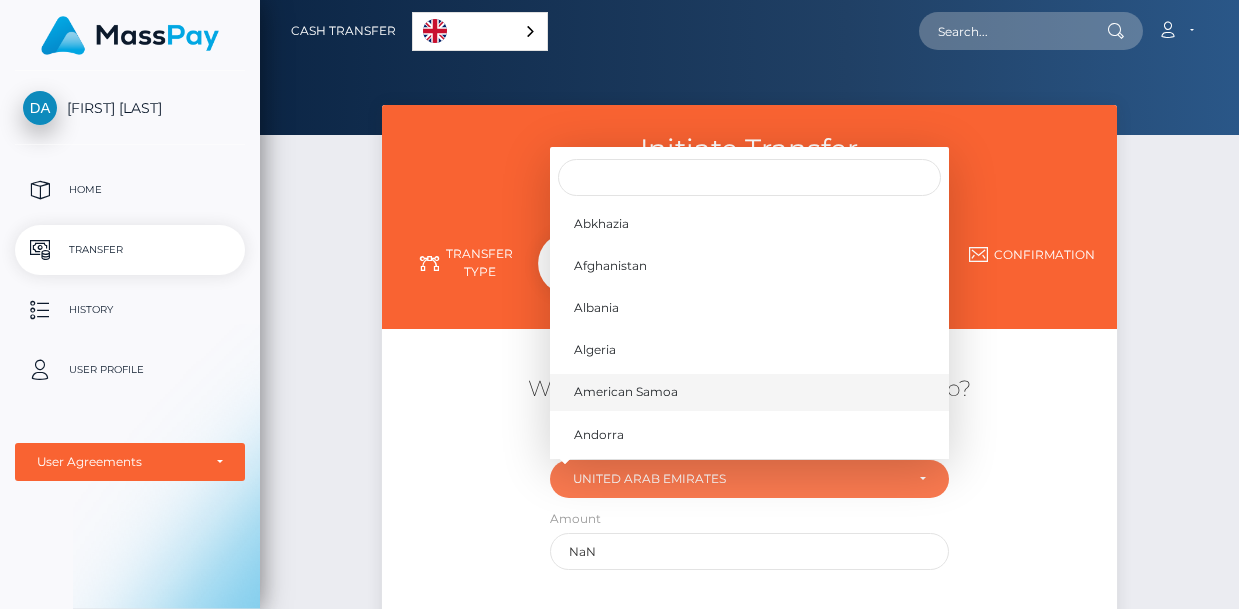 type 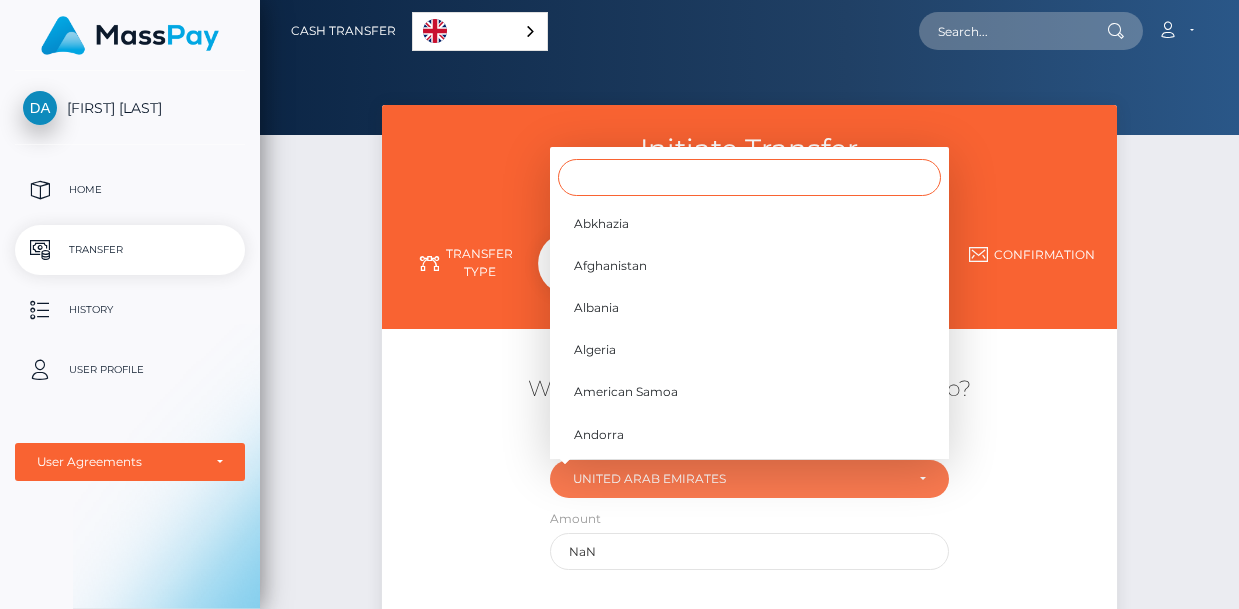 click at bounding box center (749, 177) 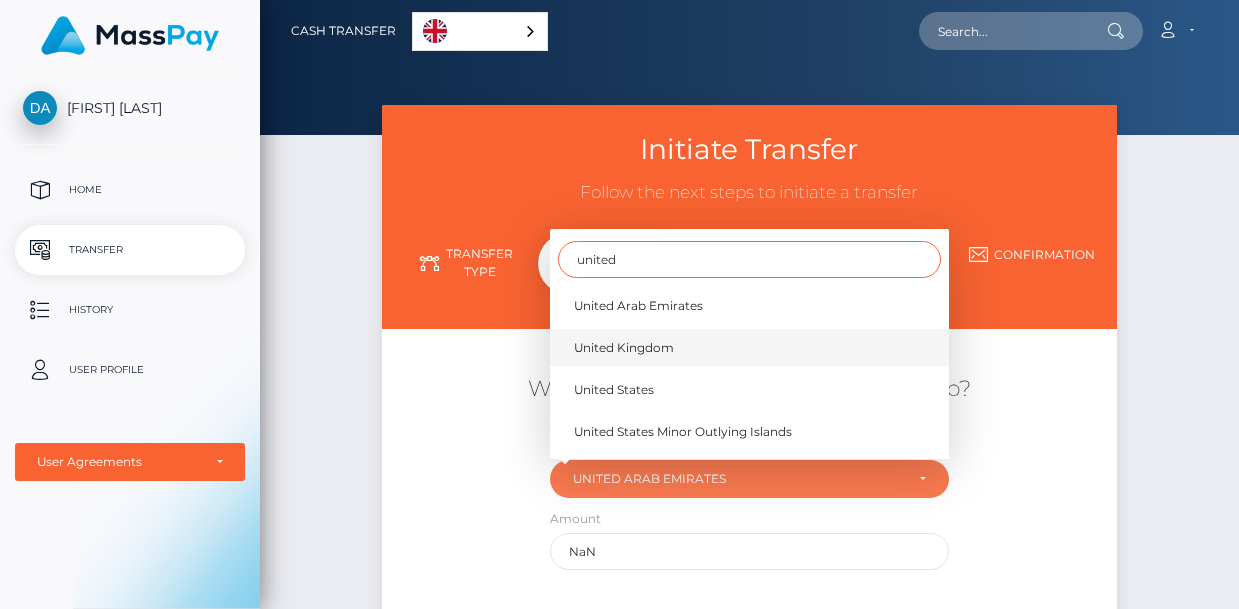 type on "united" 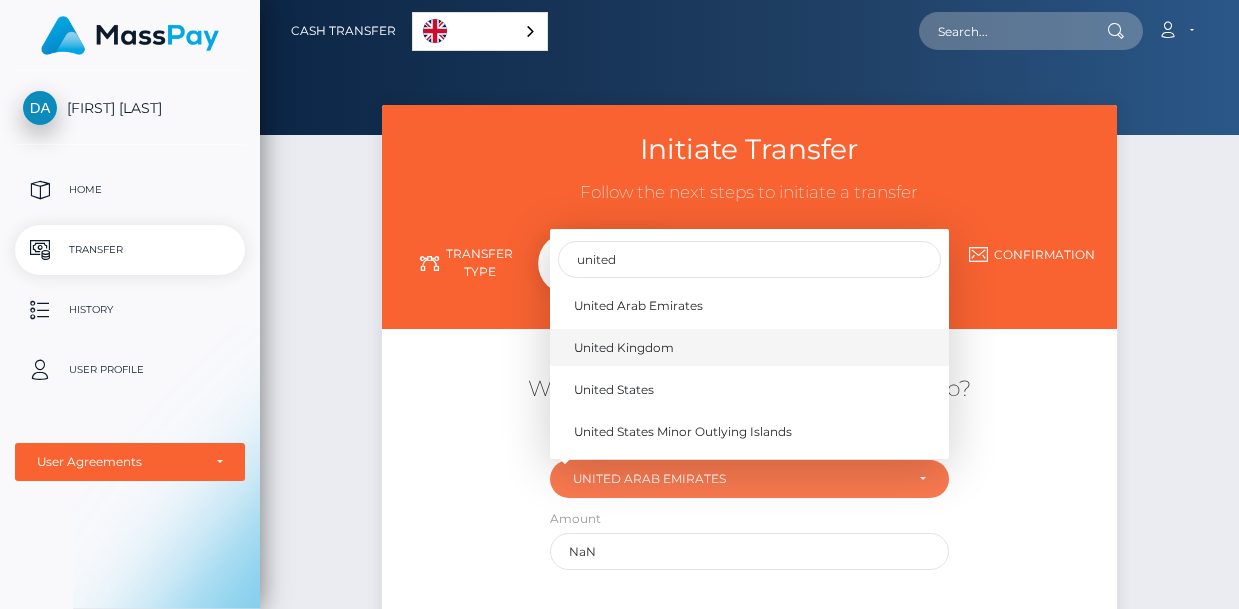 click on "United Kingdom" at bounding box center (749, 347) 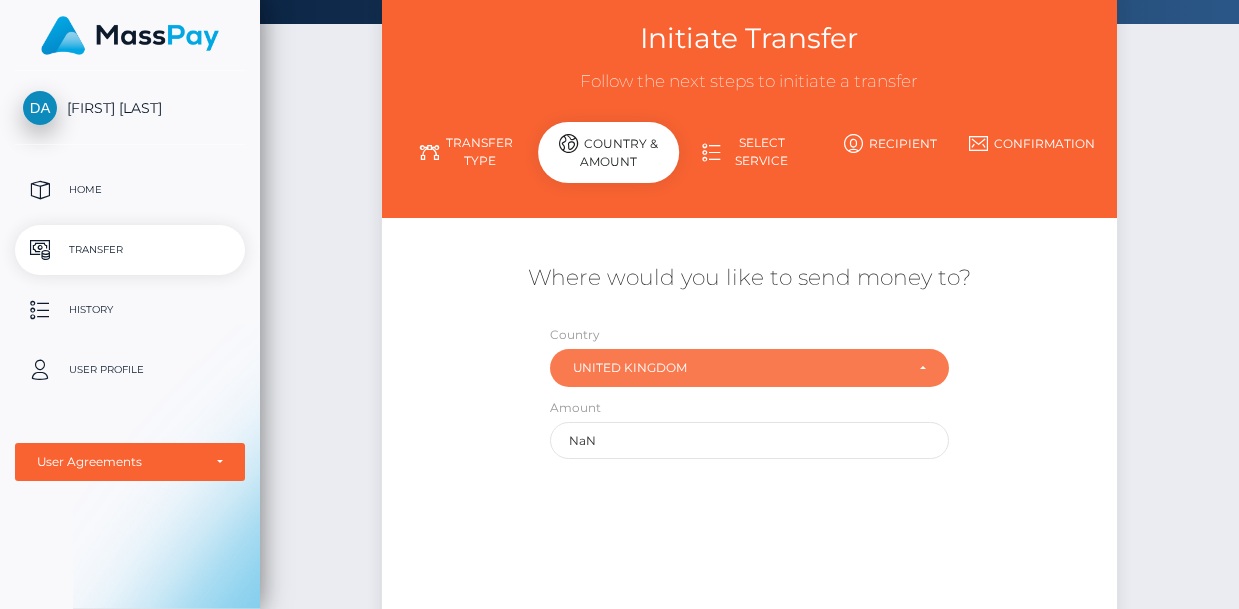 scroll, scrollTop: 132, scrollLeft: 0, axis: vertical 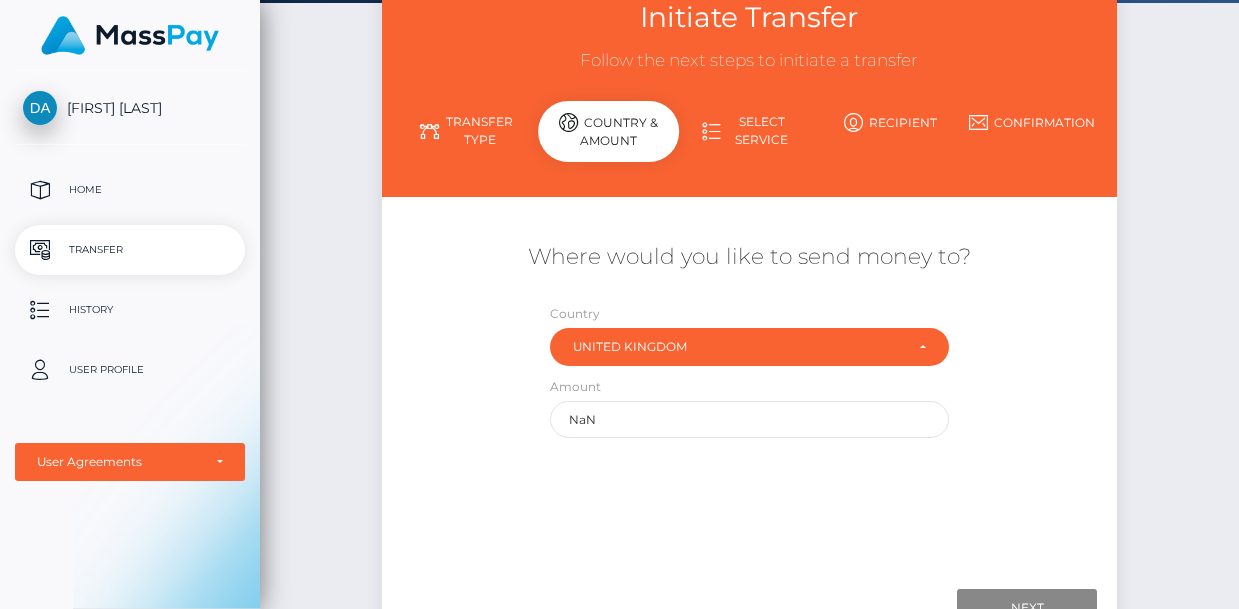 click on "Transfer Type" at bounding box center (467, 131) 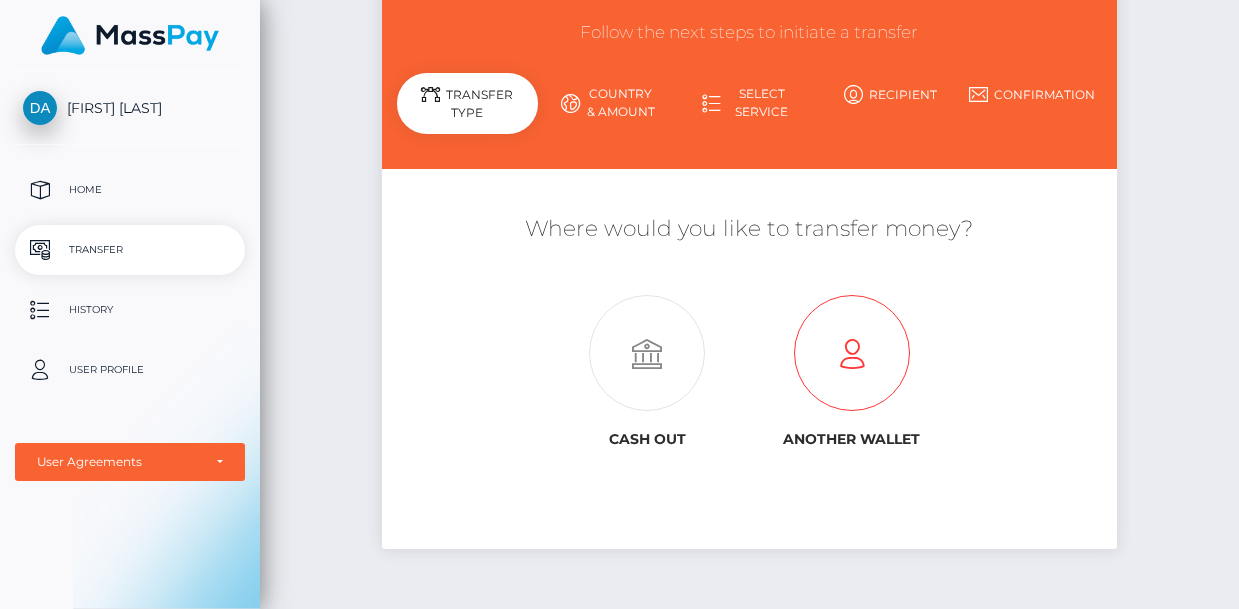 scroll, scrollTop: 143, scrollLeft: 0, axis: vertical 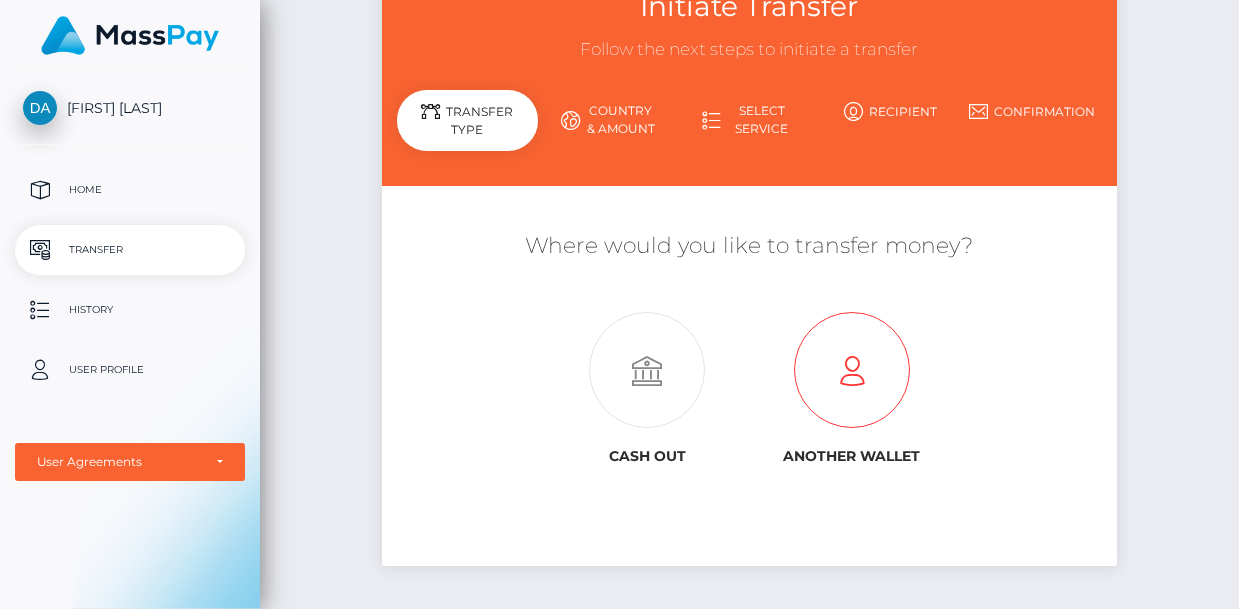 click at bounding box center [851, 371] 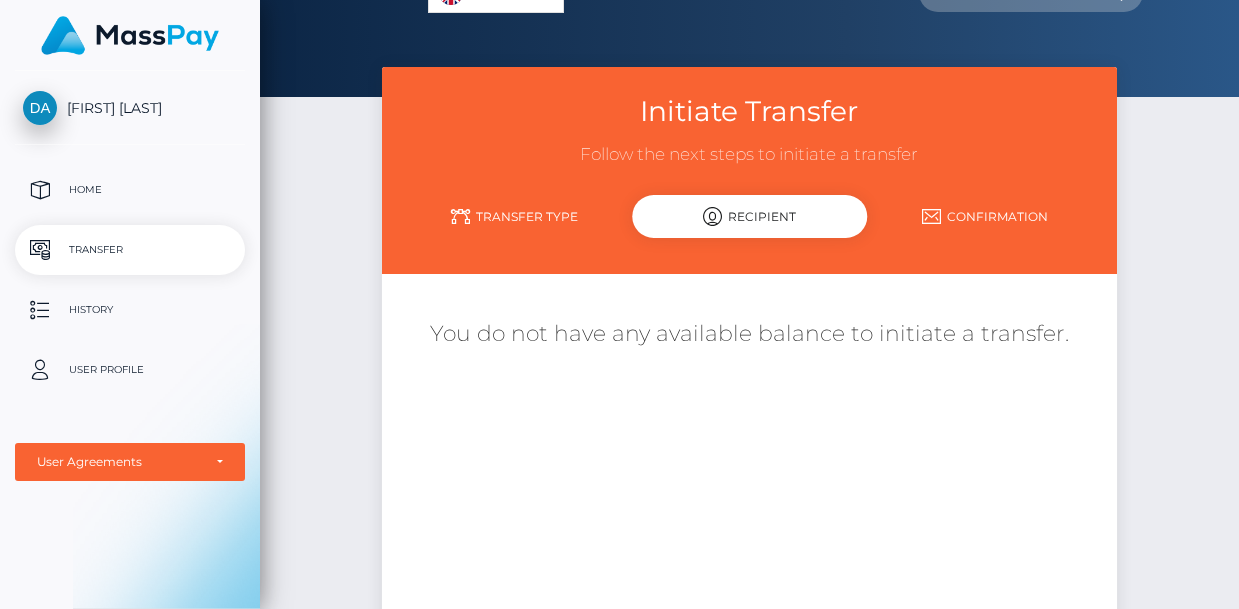 scroll, scrollTop: 52, scrollLeft: 0, axis: vertical 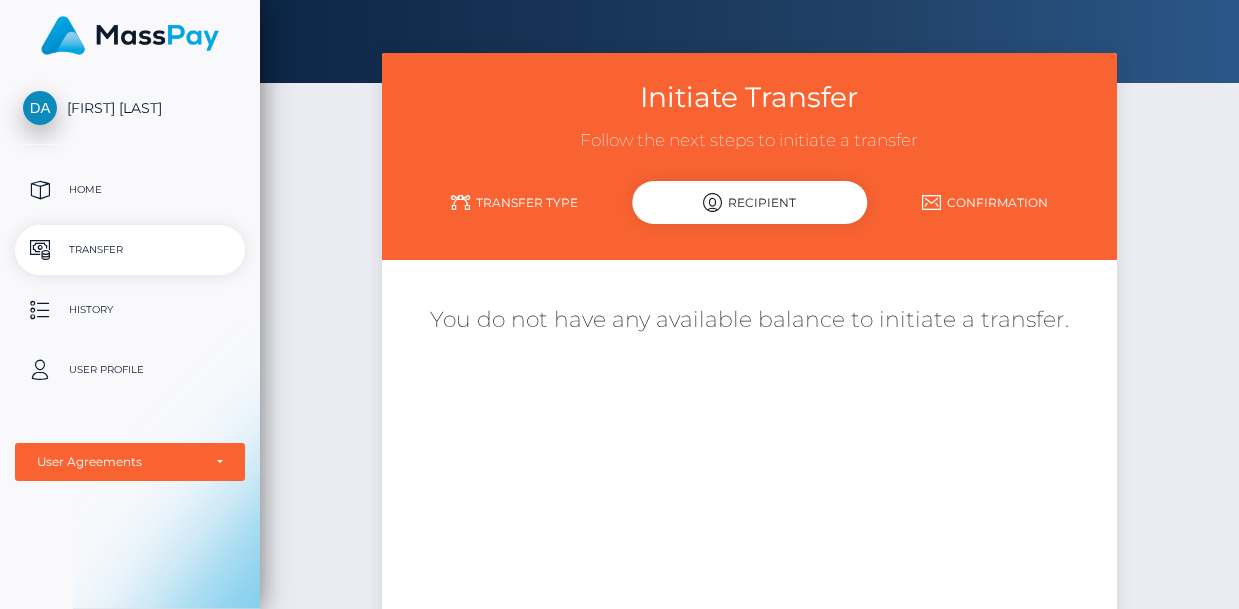 click on "You do not have any available balance to initiate a transfer." at bounding box center (750, 320) 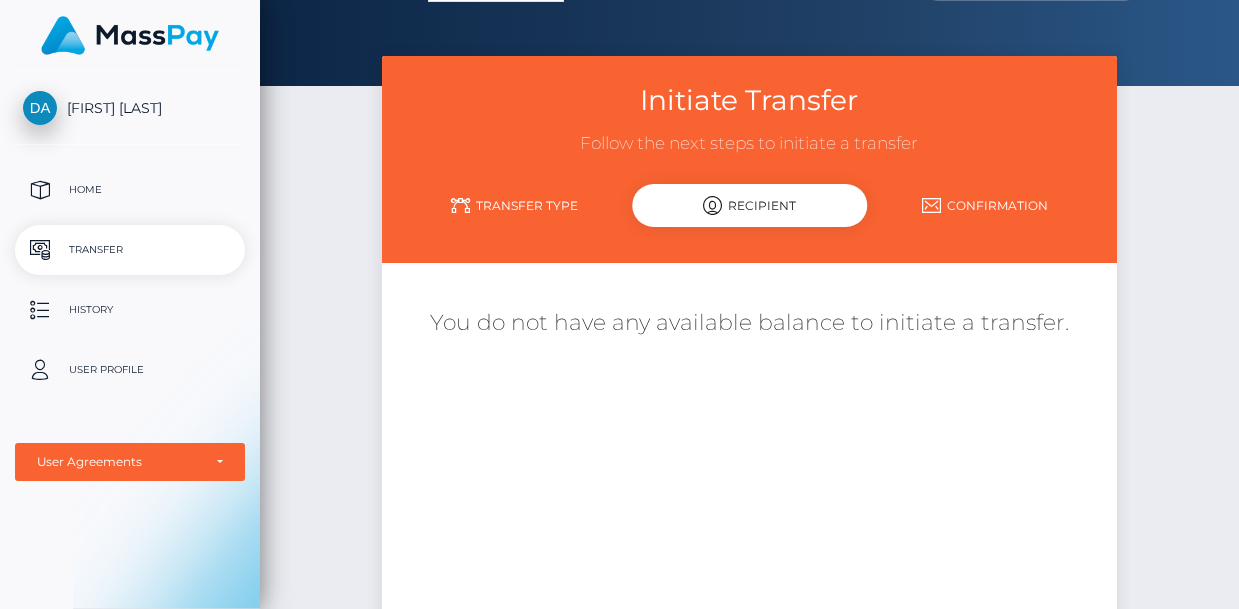 scroll, scrollTop: 0, scrollLeft: 0, axis: both 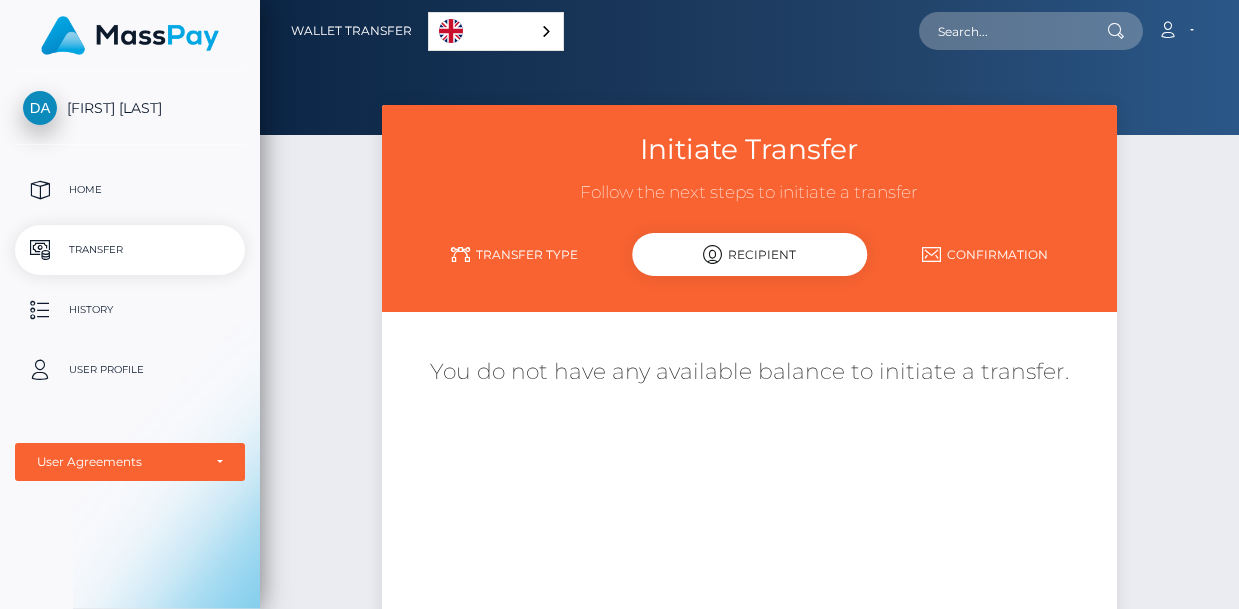click on "You do not have any available balance to initiate a transfer." at bounding box center (750, 504) 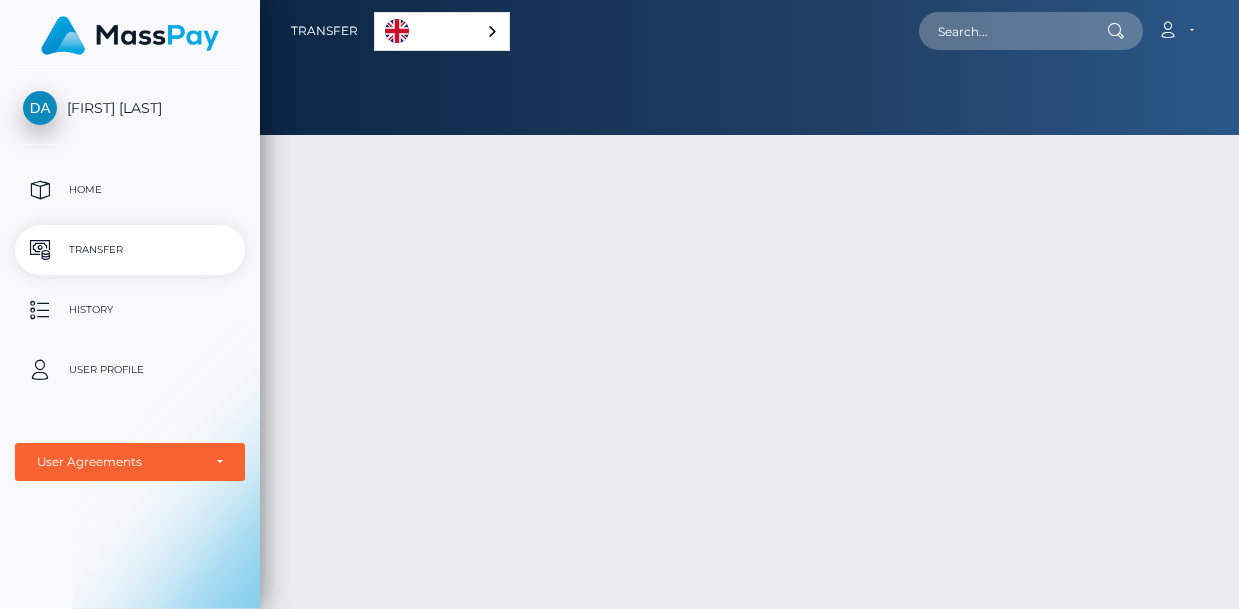scroll, scrollTop: 0, scrollLeft: 0, axis: both 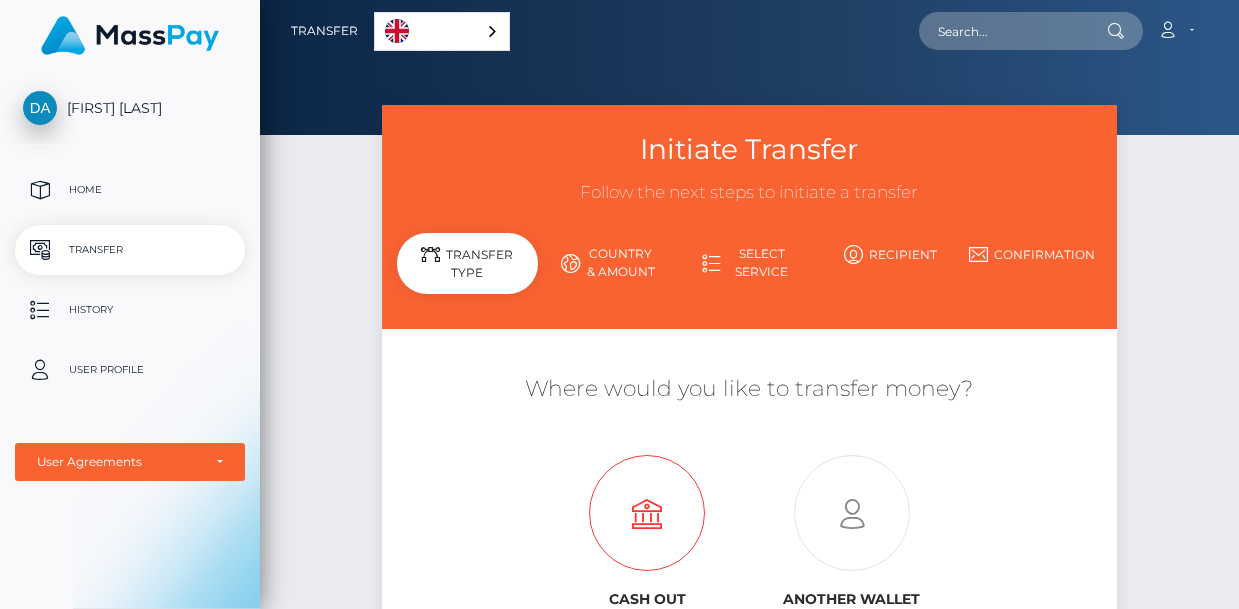 click at bounding box center (647, 514) 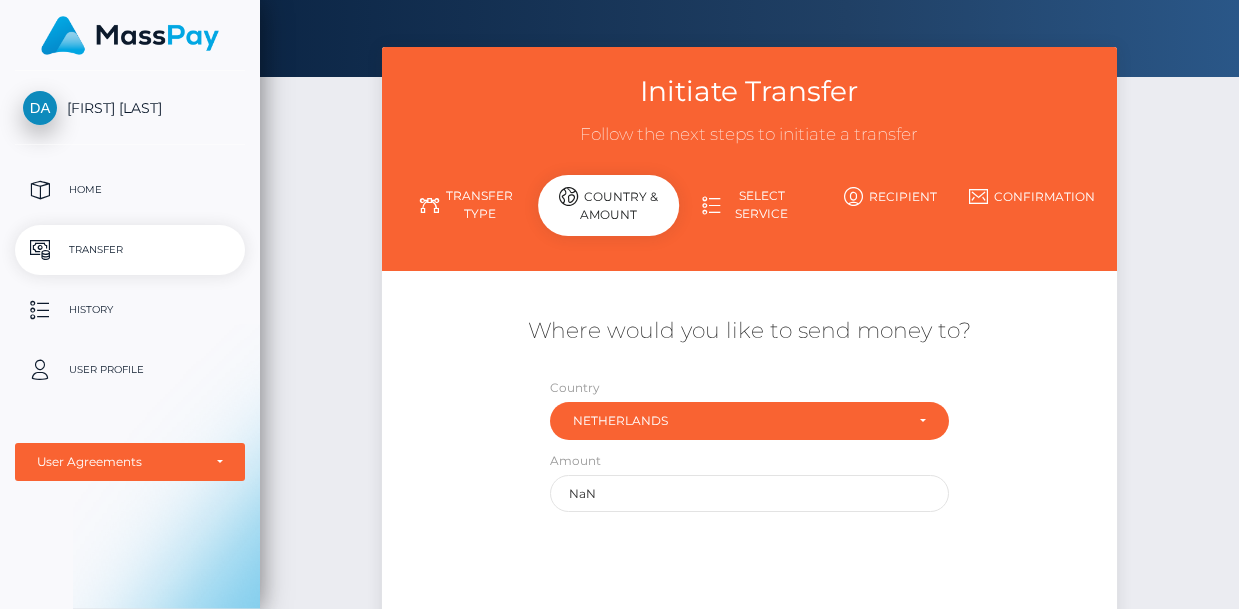 scroll, scrollTop: 64, scrollLeft: 0, axis: vertical 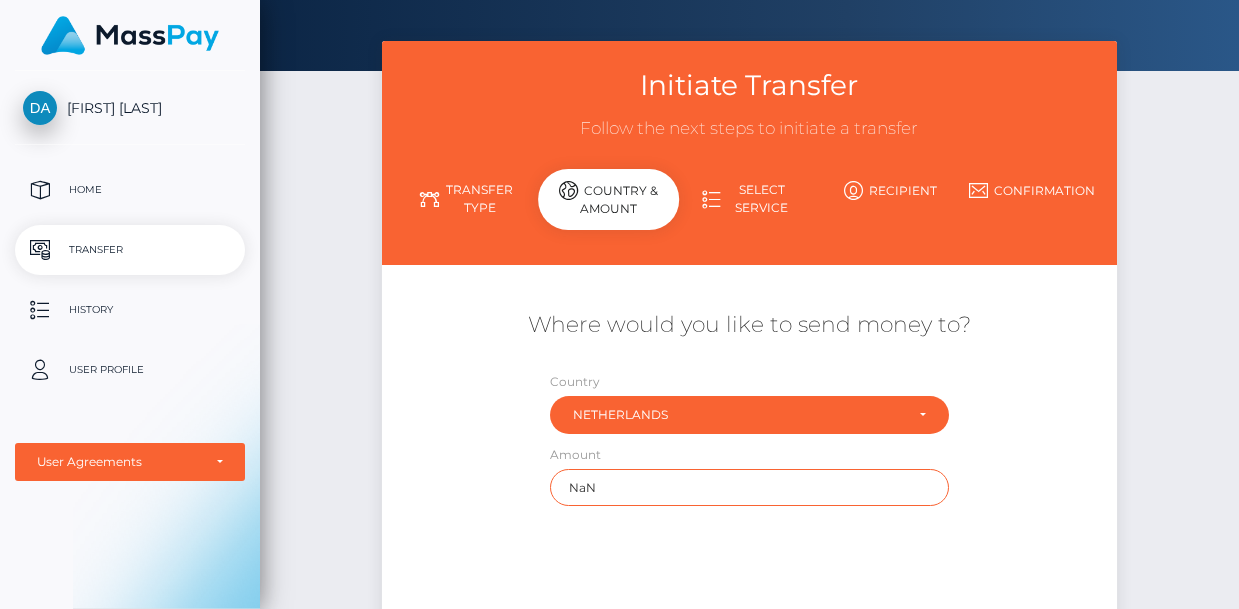 click on "NaN" at bounding box center (749, 487) 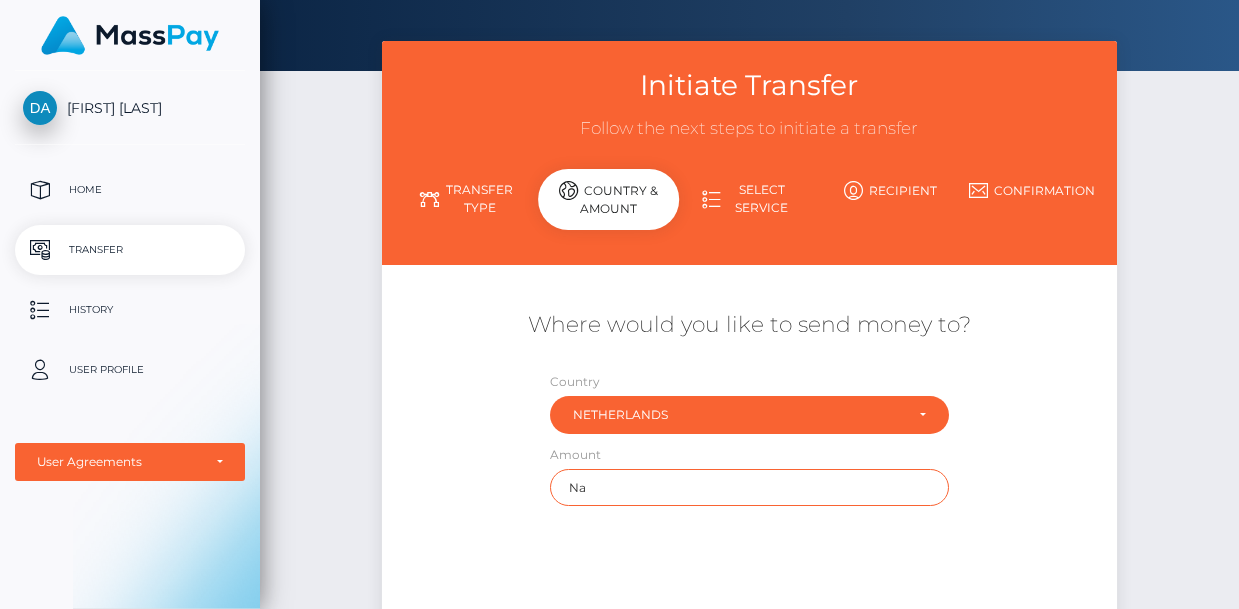 type on "N" 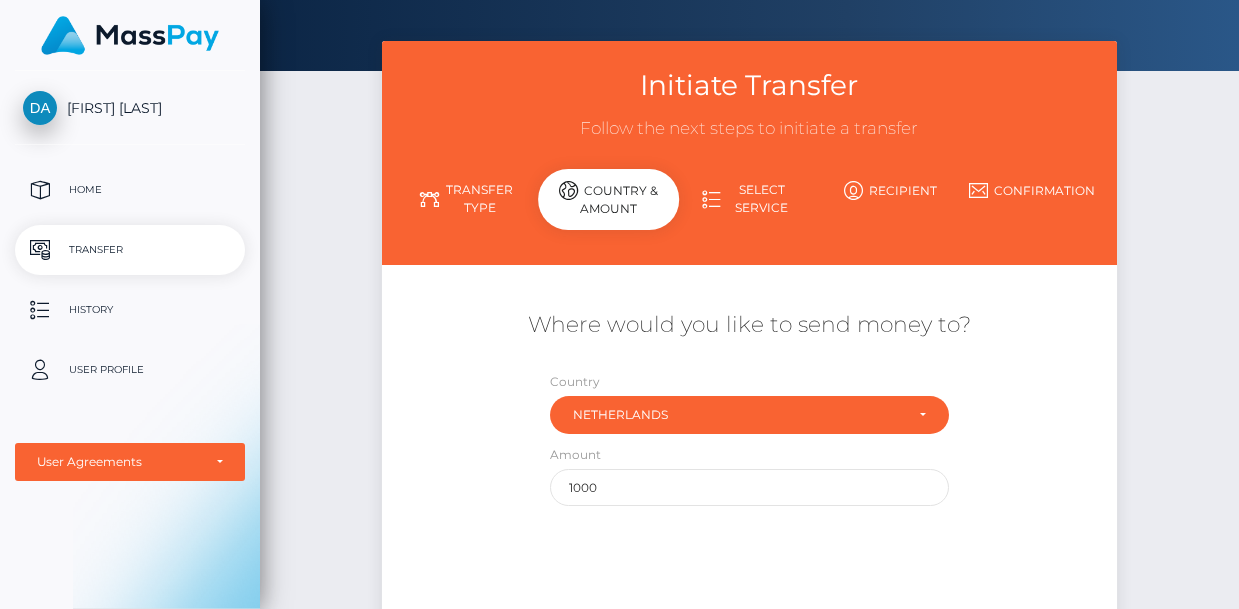 click on "Where would you like to send money to?
Country
[COUNTRY]
[COUNTRY]
[COUNTRY]
[COUNTRY]
[COUNTRY]
[COUNTRY]" at bounding box center (750, 408) 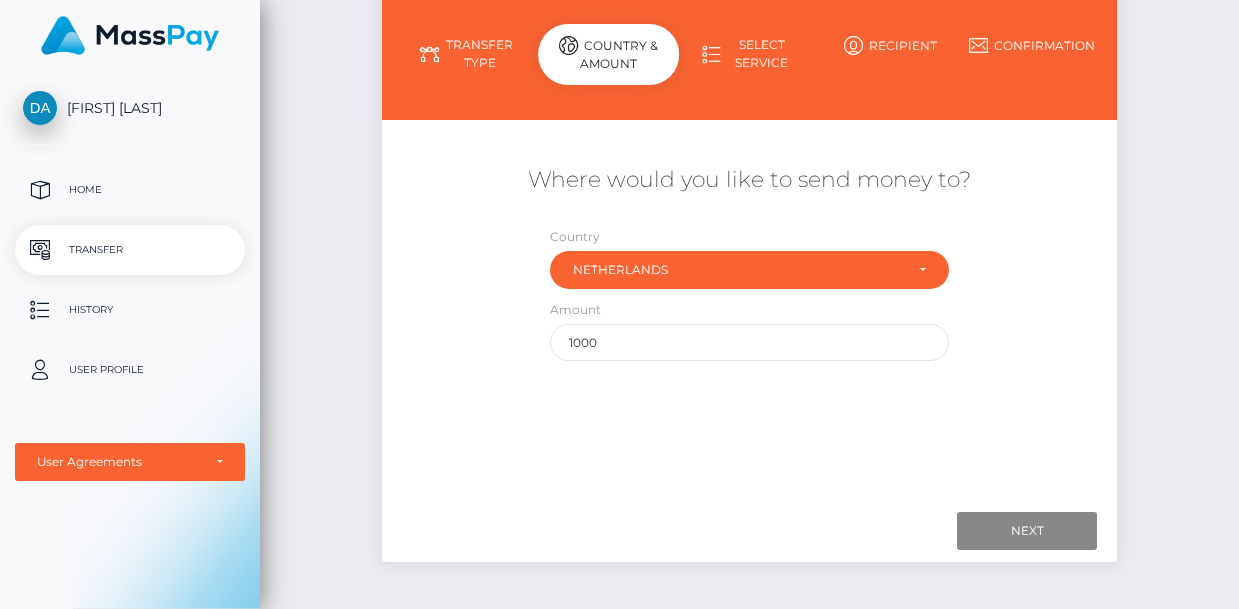 scroll, scrollTop: 308, scrollLeft: 0, axis: vertical 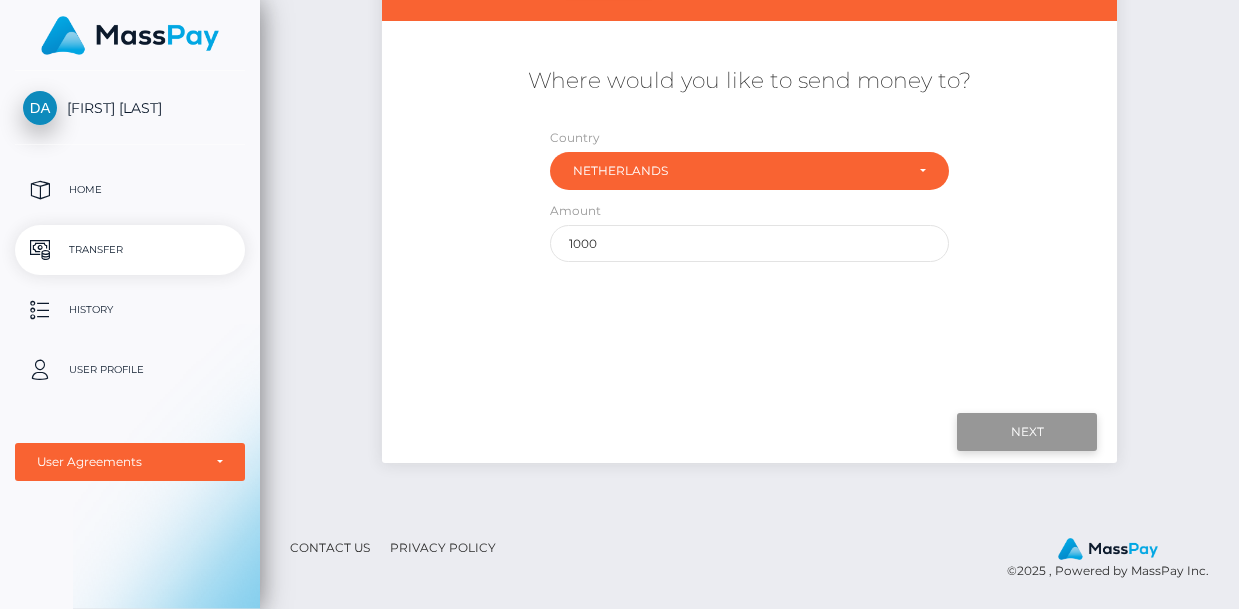 click on "Next" at bounding box center (1027, 432) 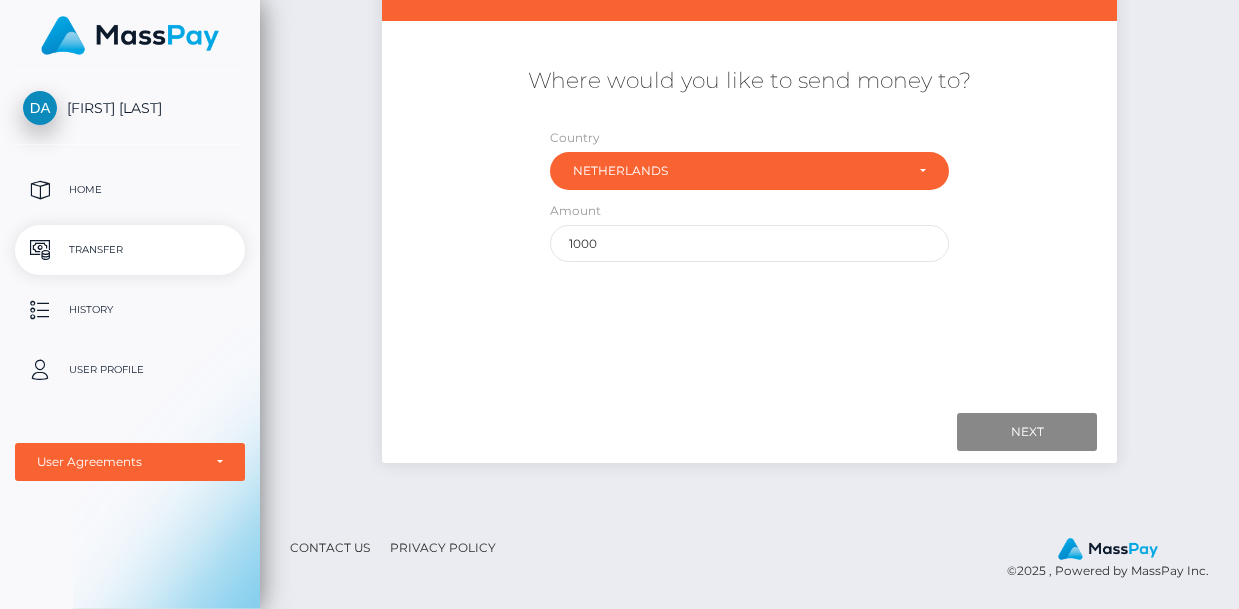 click on "Amount
1000" at bounding box center [749, 236] 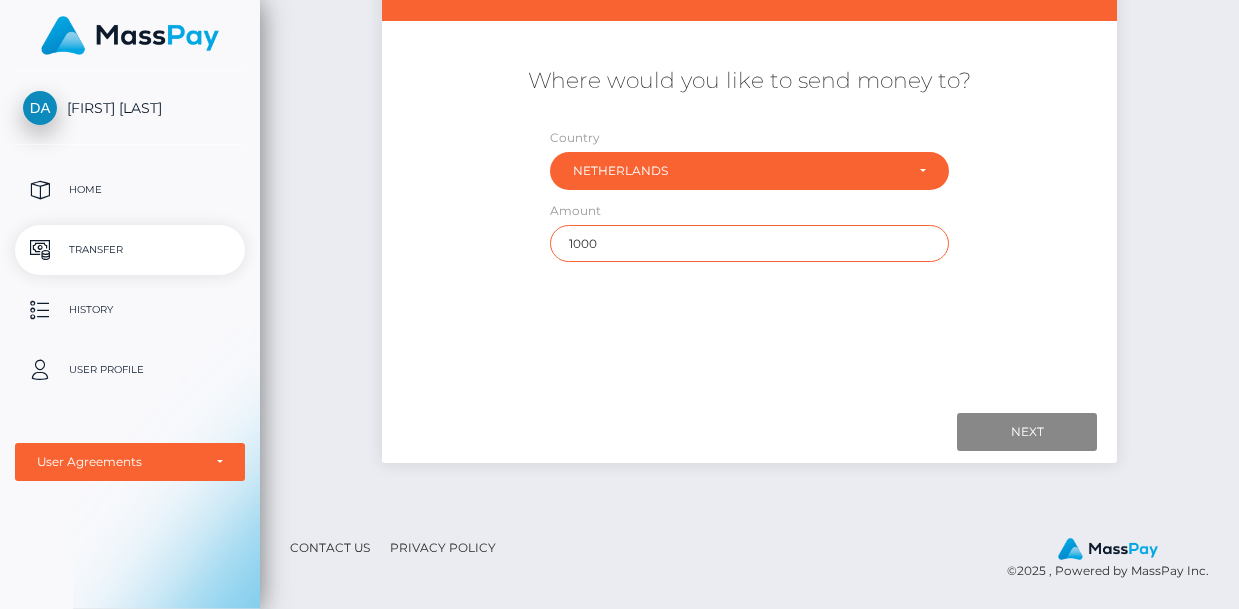 click on "1000" at bounding box center [749, 243] 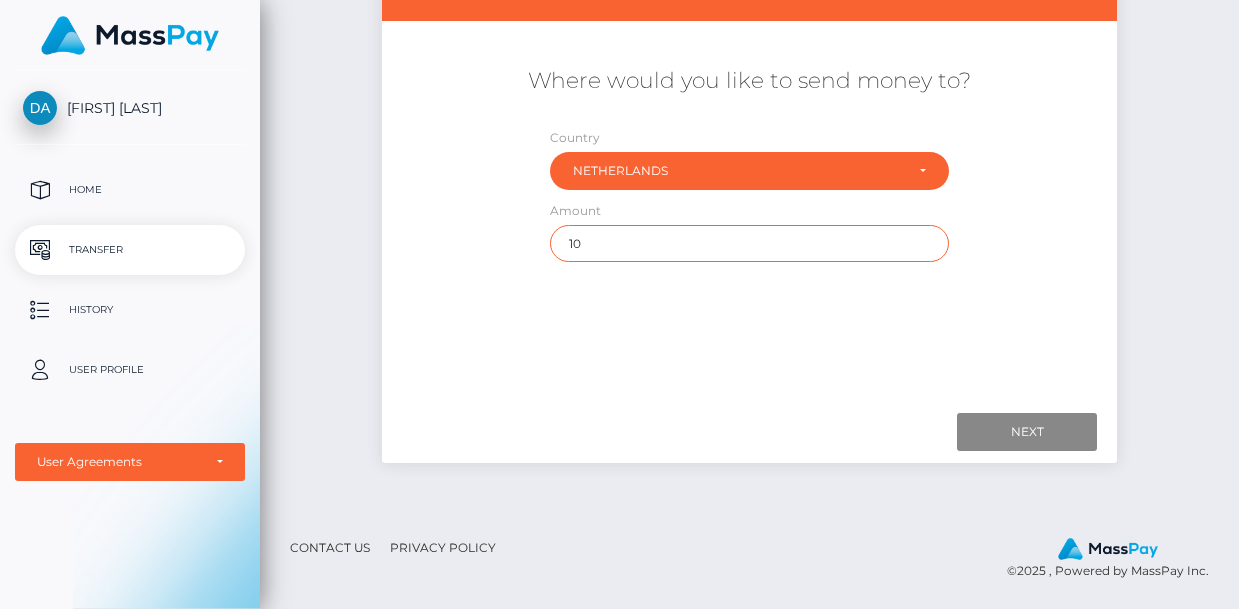 type on "1" 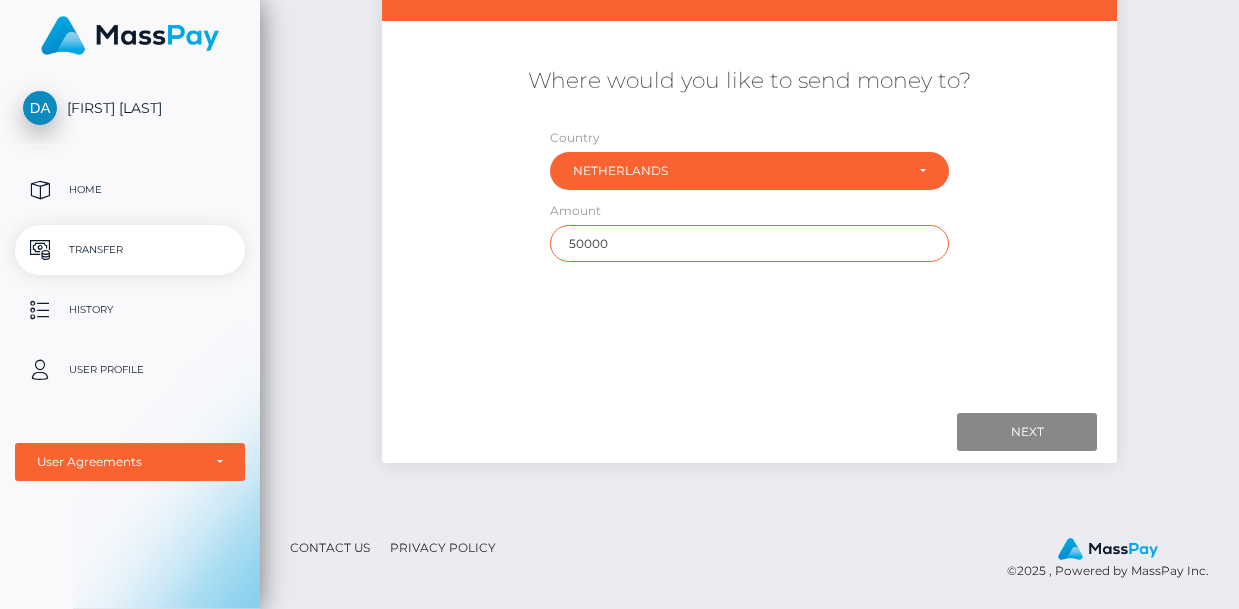 type on "50000" 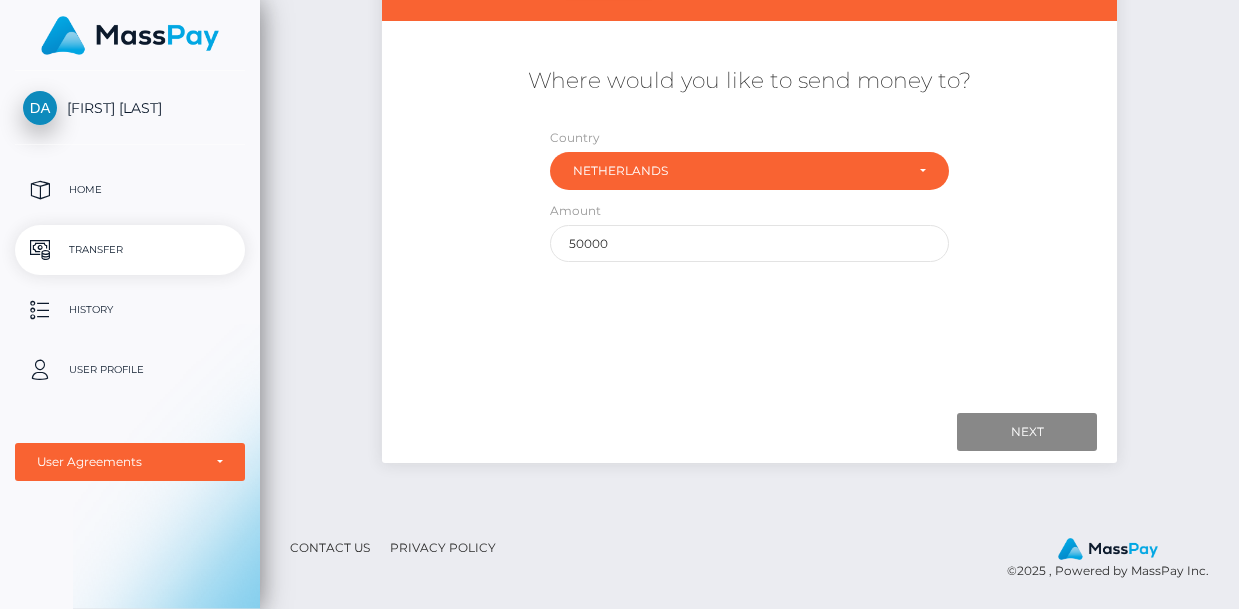 click on "Where would you like to send money to?
Country
Abkhazia
Afghanistan
Albania
Algeria
American Samoa   Andorra   Angola   Anguilla   Antarctica   Chad" at bounding box center (750, 213) 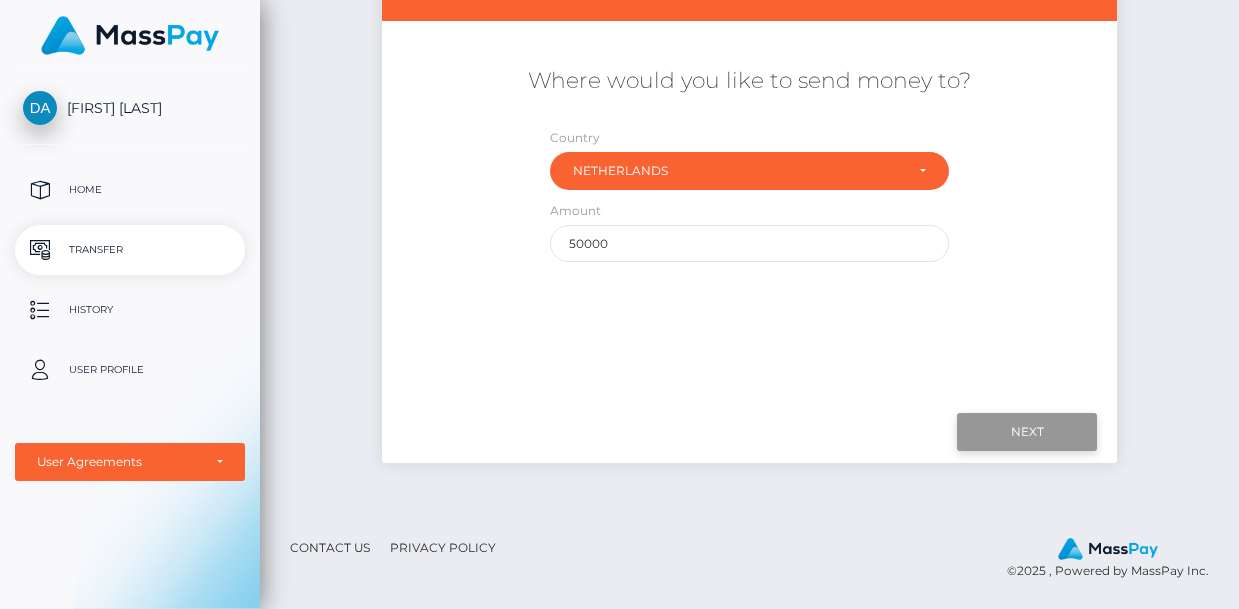 click on "Next" at bounding box center [1027, 432] 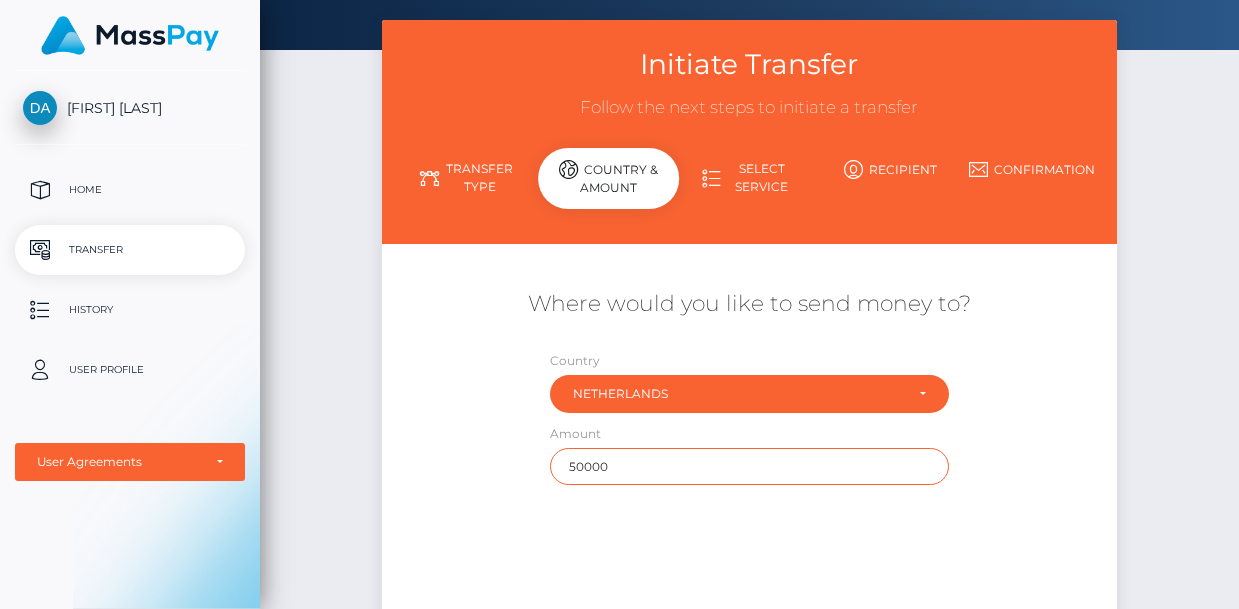 scroll, scrollTop: 39, scrollLeft: 0, axis: vertical 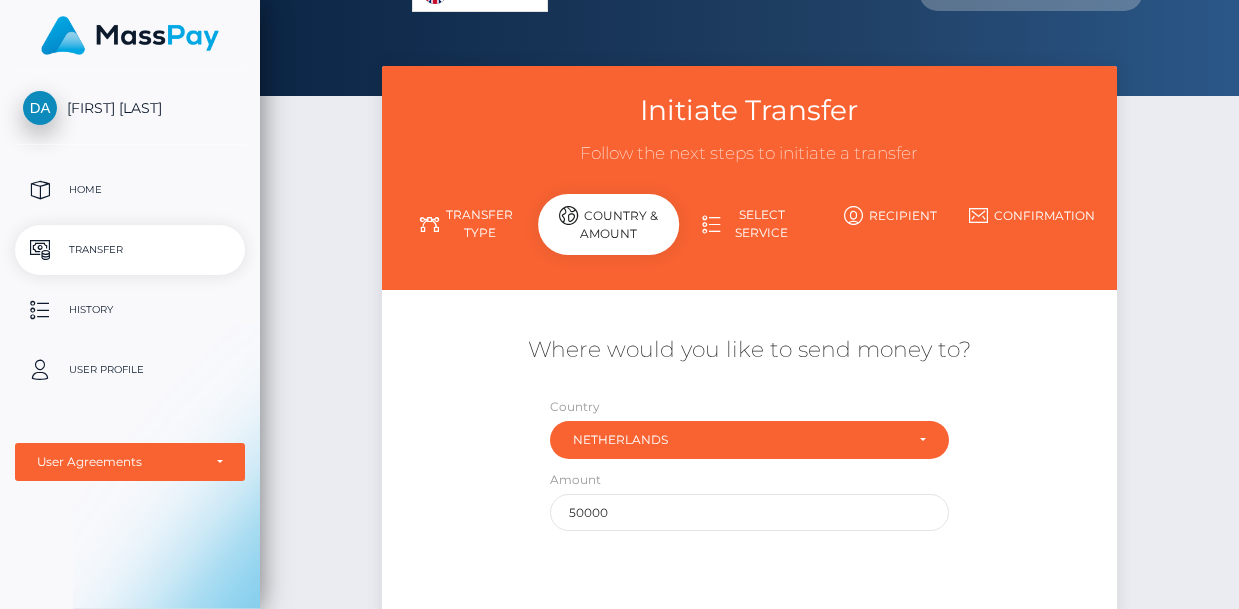 click on "Transfer Type" at bounding box center (467, 224) 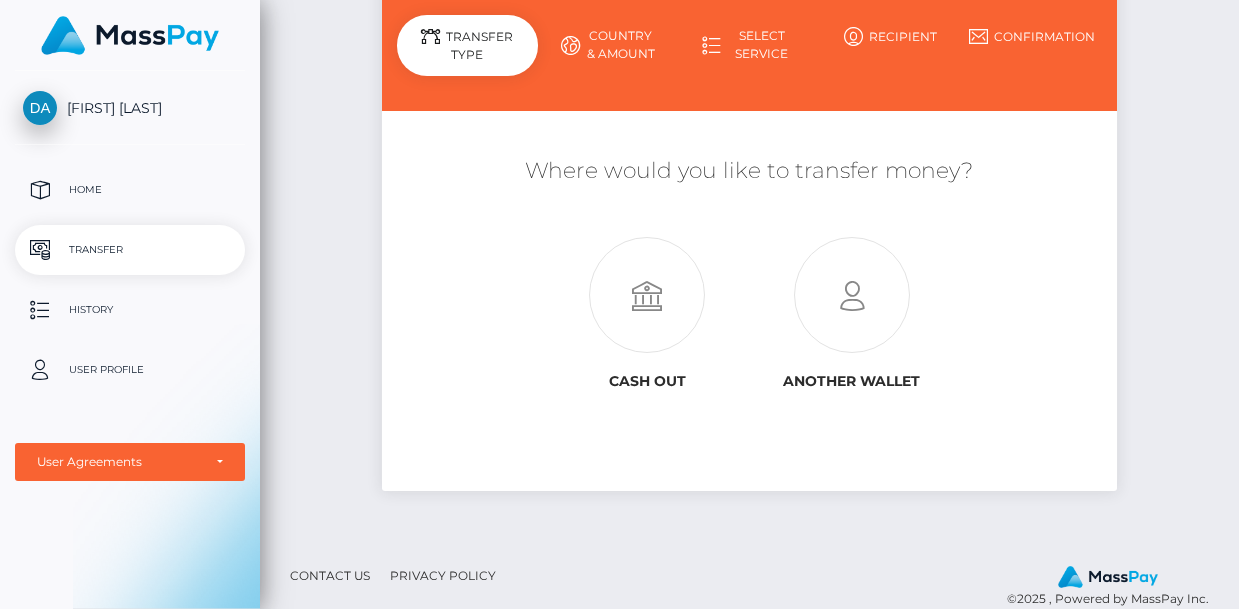 scroll, scrollTop: 244, scrollLeft: 0, axis: vertical 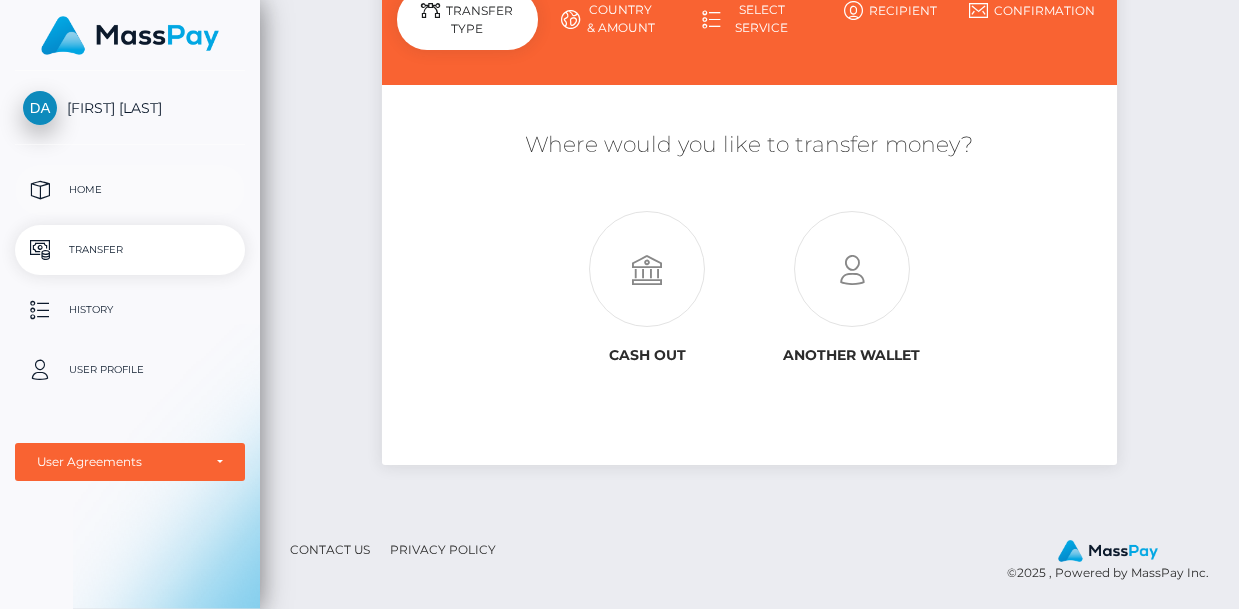 click on "Home" at bounding box center [130, 190] 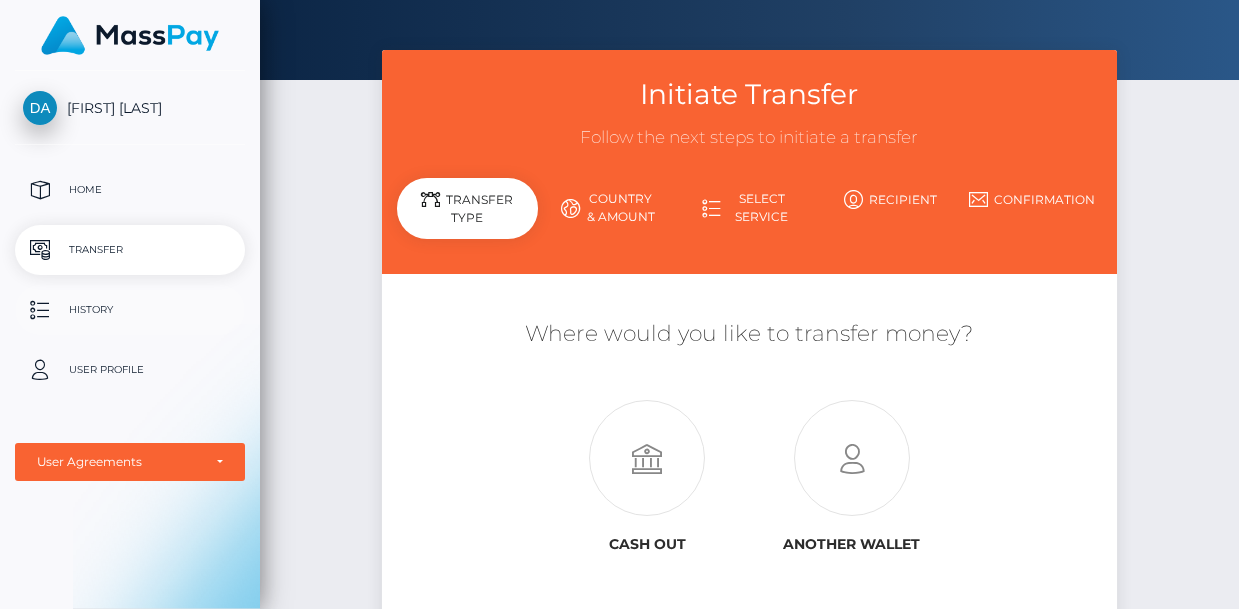 scroll, scrollTop: 0, scrollLeft: 0, axis: both 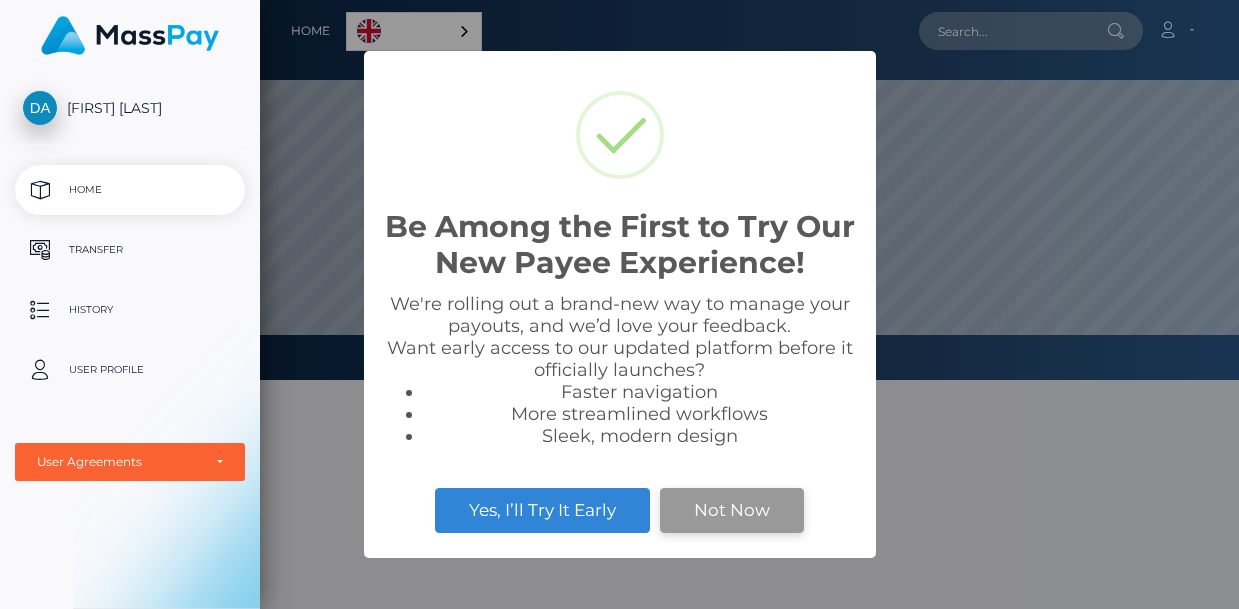 click on "Not Now" at bounding box center [732, 510] 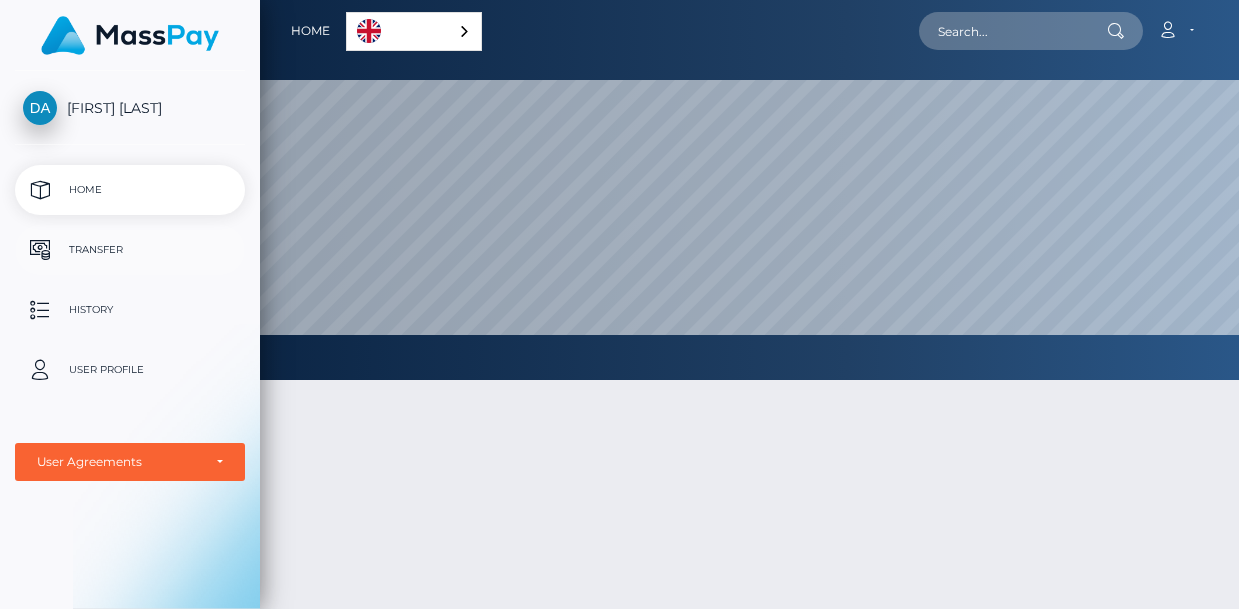 click on "Transfer" at bounding box center (130, 250) 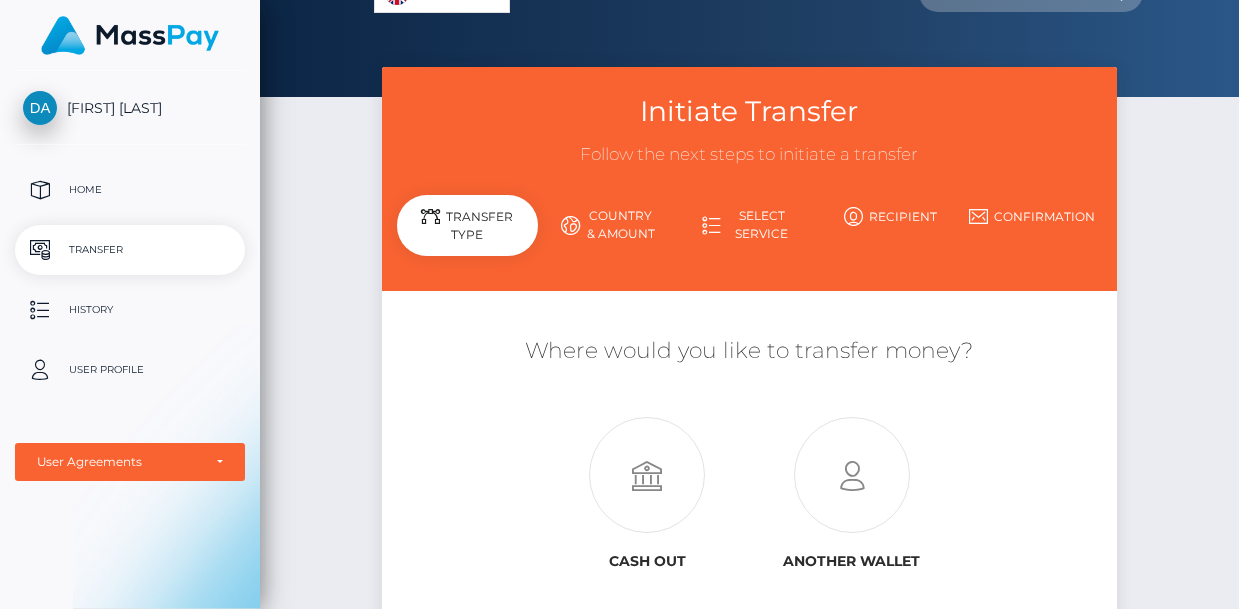 scroll, scrollTop: 57, scrollLeft: 0, axis: vertical 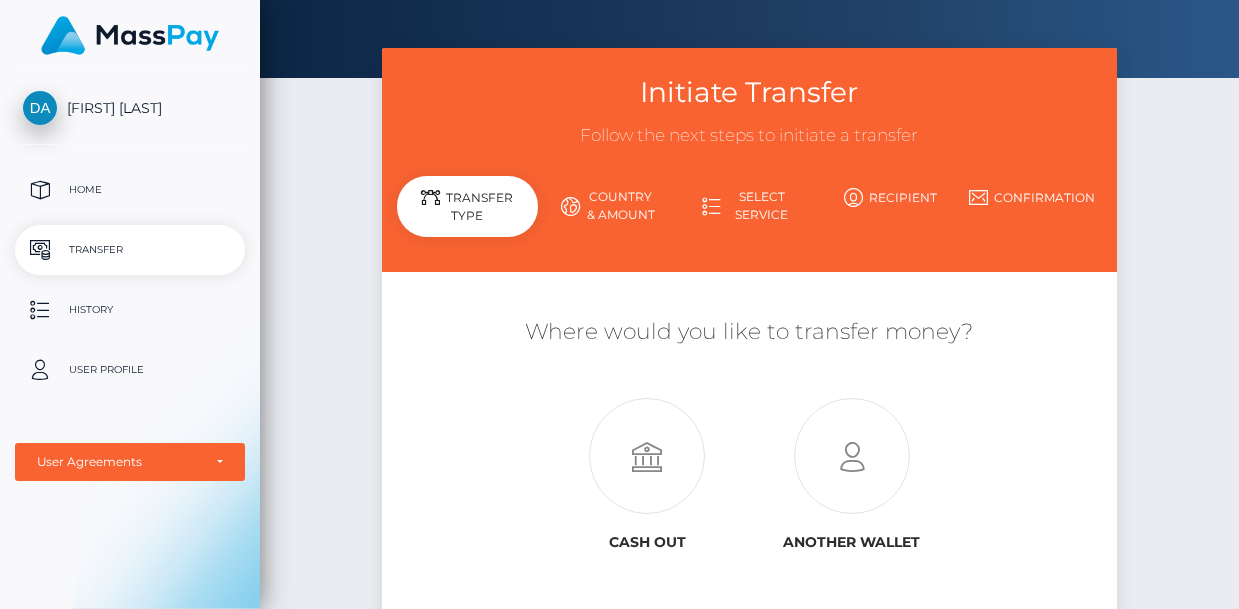 click on "Select Service" at bounding box center [749, 206] 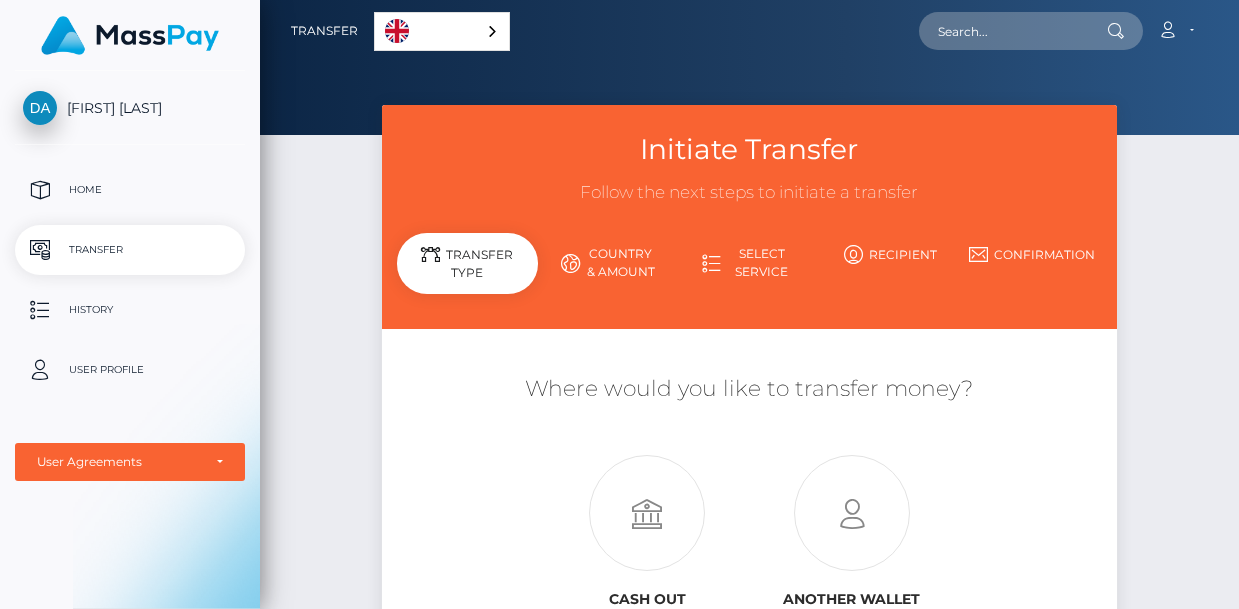 click on "Select Service" at bounding box center [749, 263] 